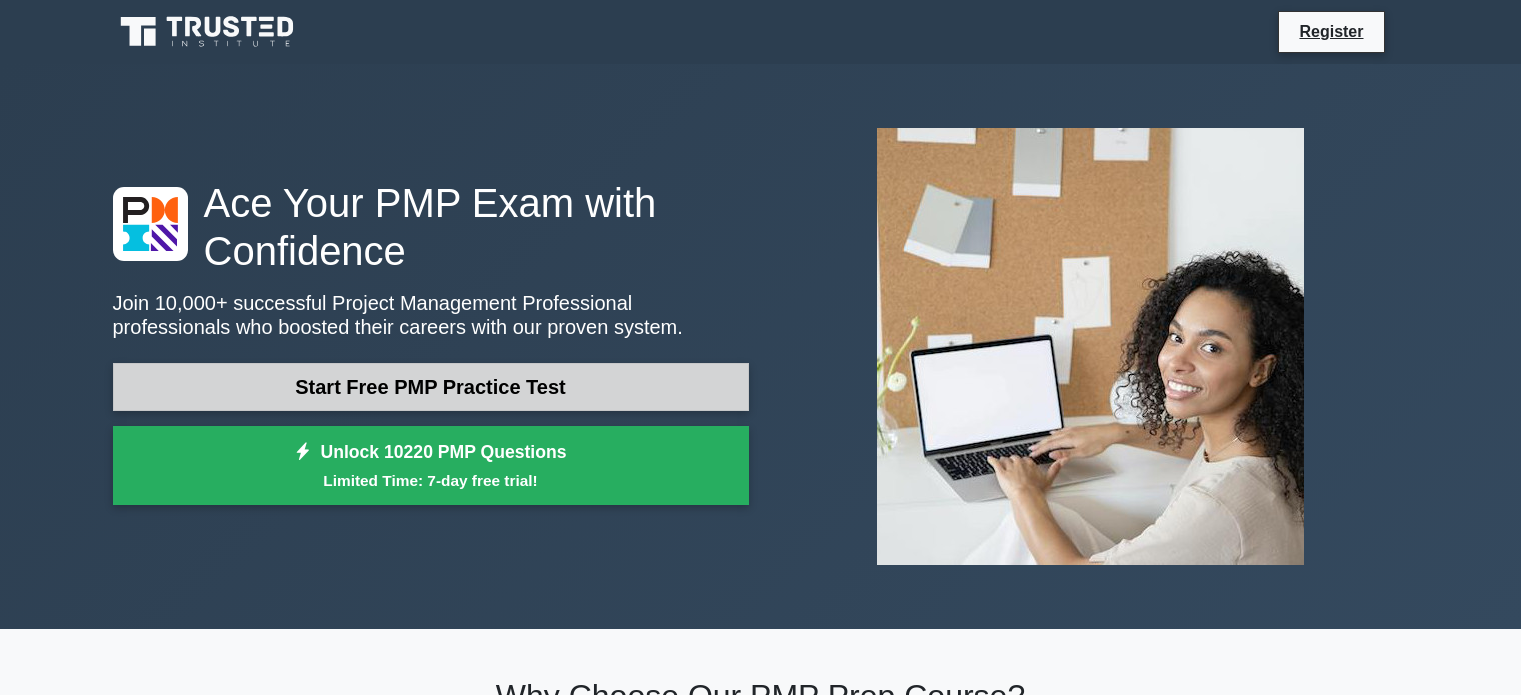 scroll, scrollTop: 0, scrollLeft: 0, axis: both 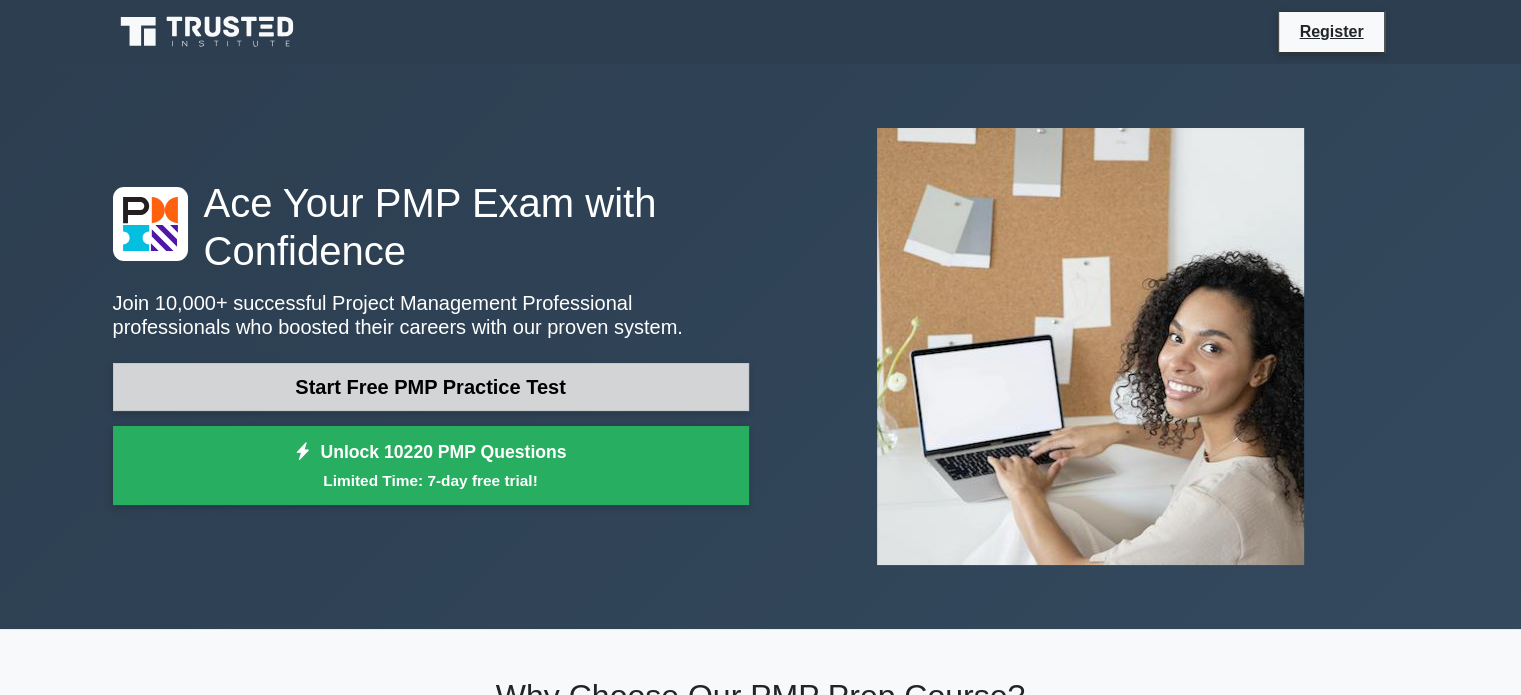 click on "Start Free PMP Practice Test" at bounding box center (431, 387) 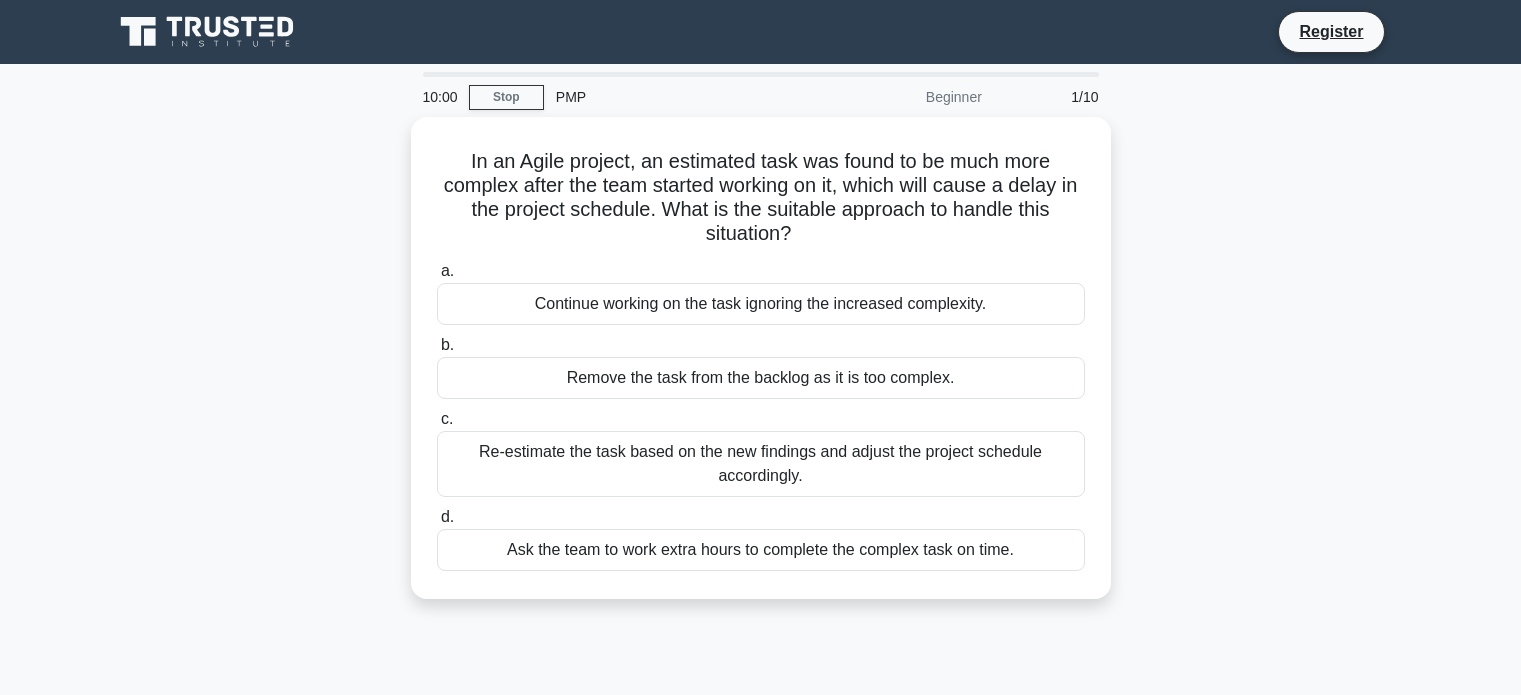 scroll, scrollTop: 0, scrollLeft: 0, axis: both 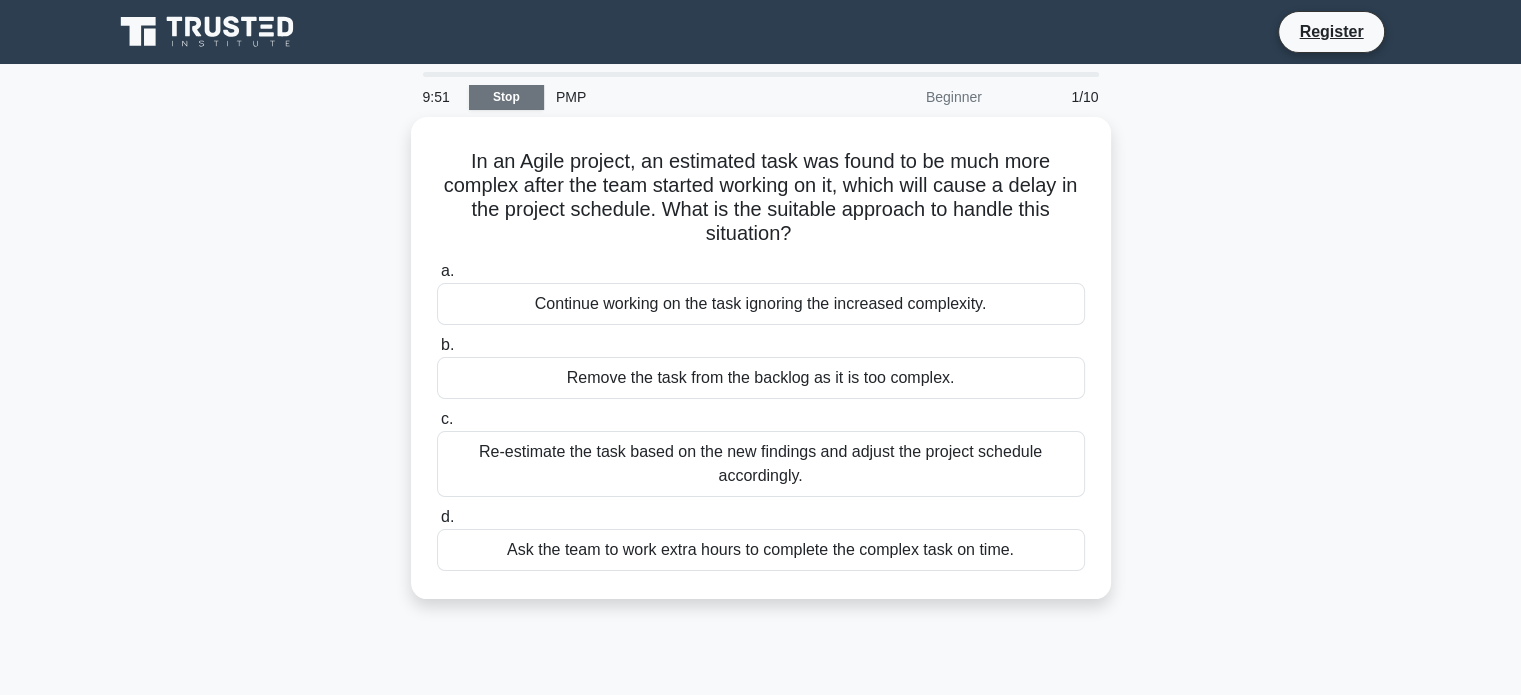 click on "Stop" at bounding box center [506, 97] 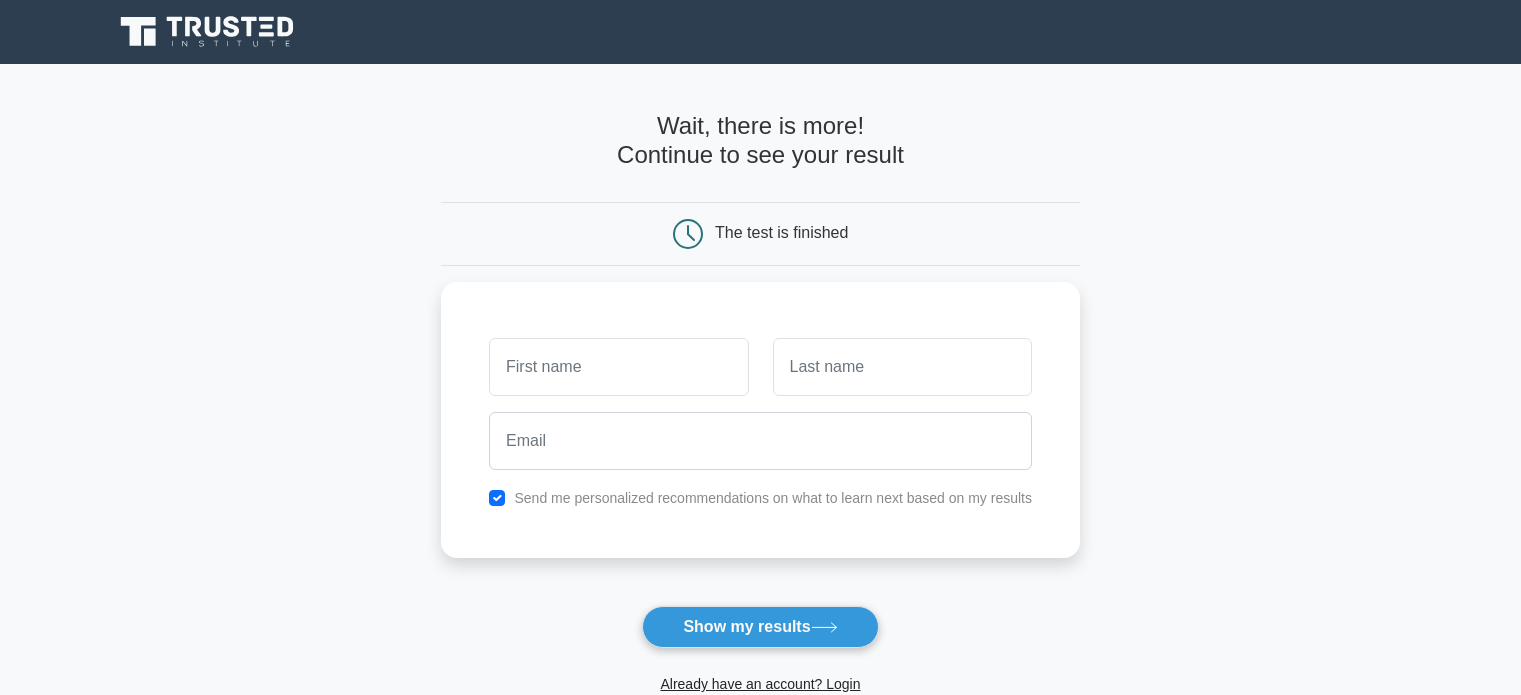 scroll, scrollTop: 0, scrollLeft: 0, axis: both 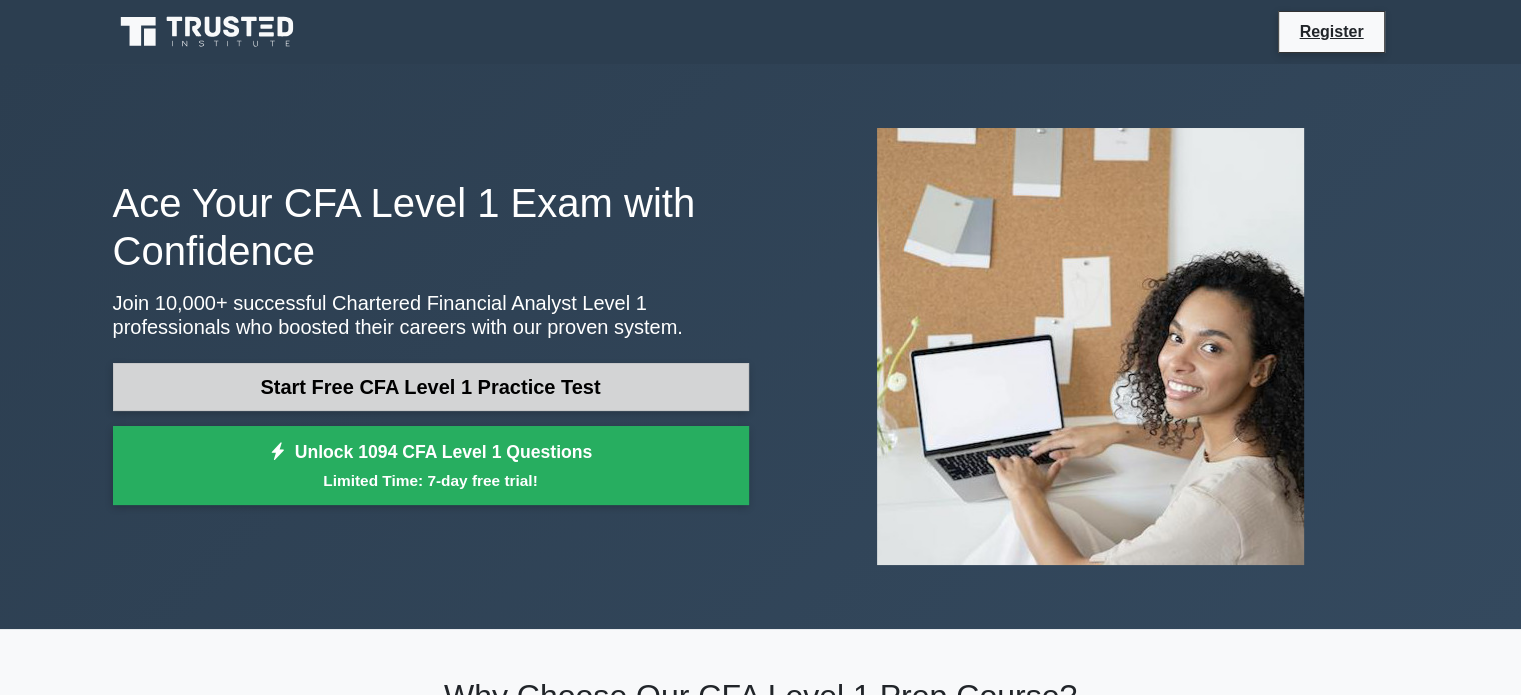 click on "Start Free CFA Level 1 Practice Test" at bounding box center [431, 387] 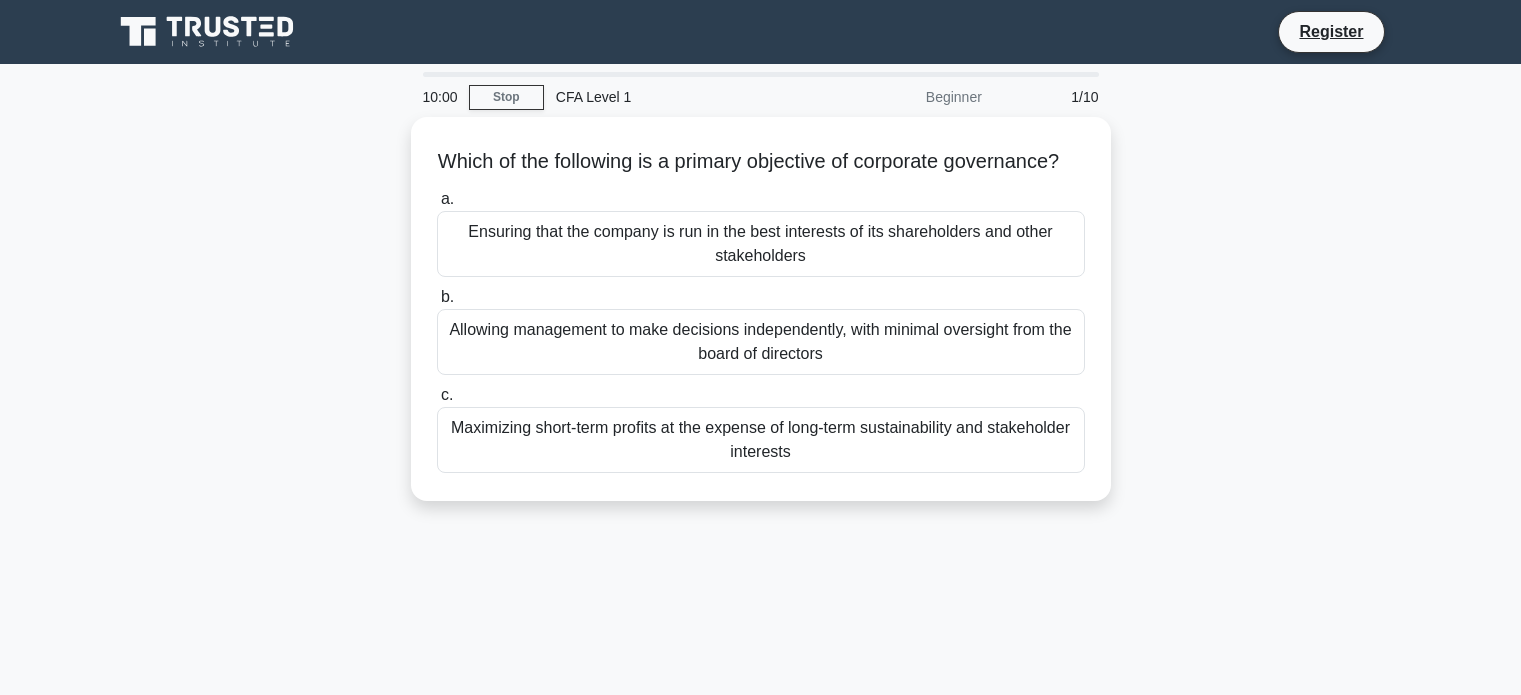 scroll, scrollTop: 0, scrollLeft: 0, axis: both 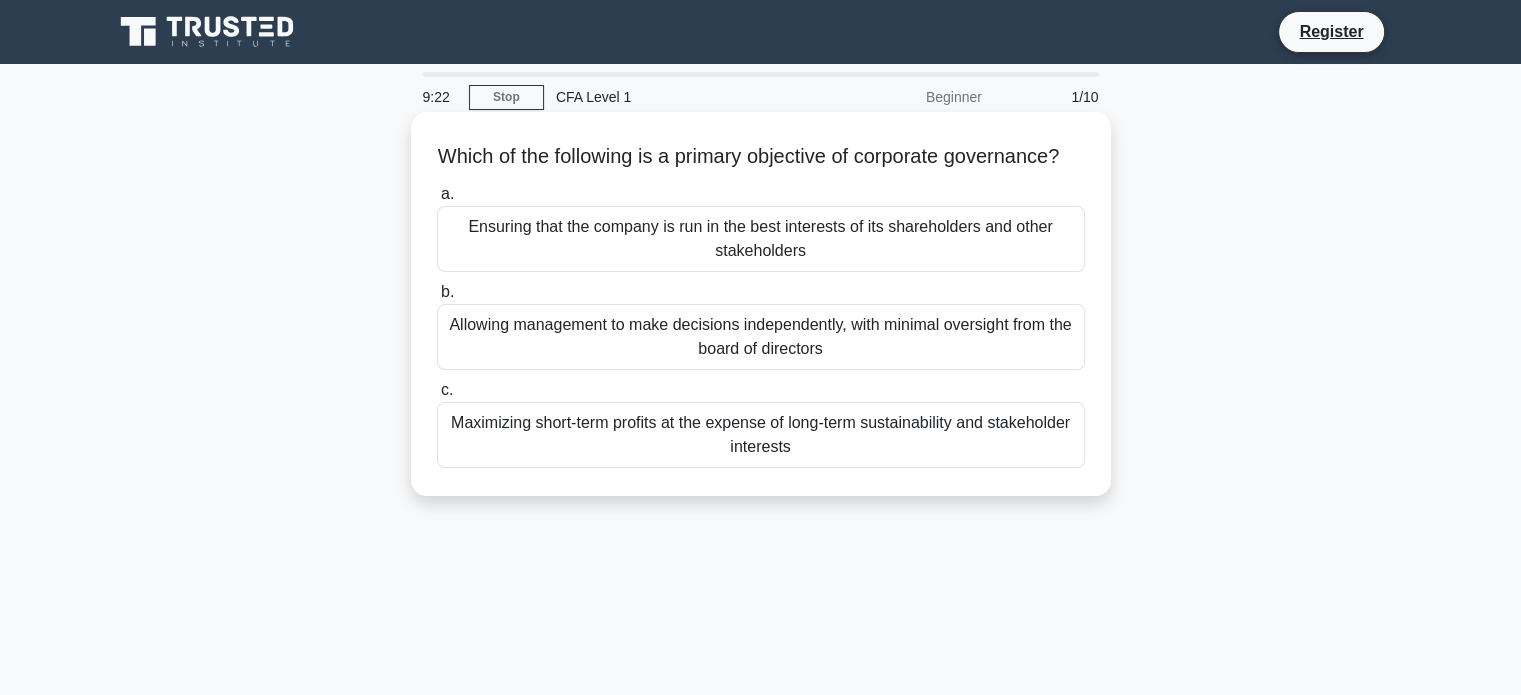 click on "Allowing management to make decisions independently, with minimal oversight from the board of directors" at bounding box center [761, 337] 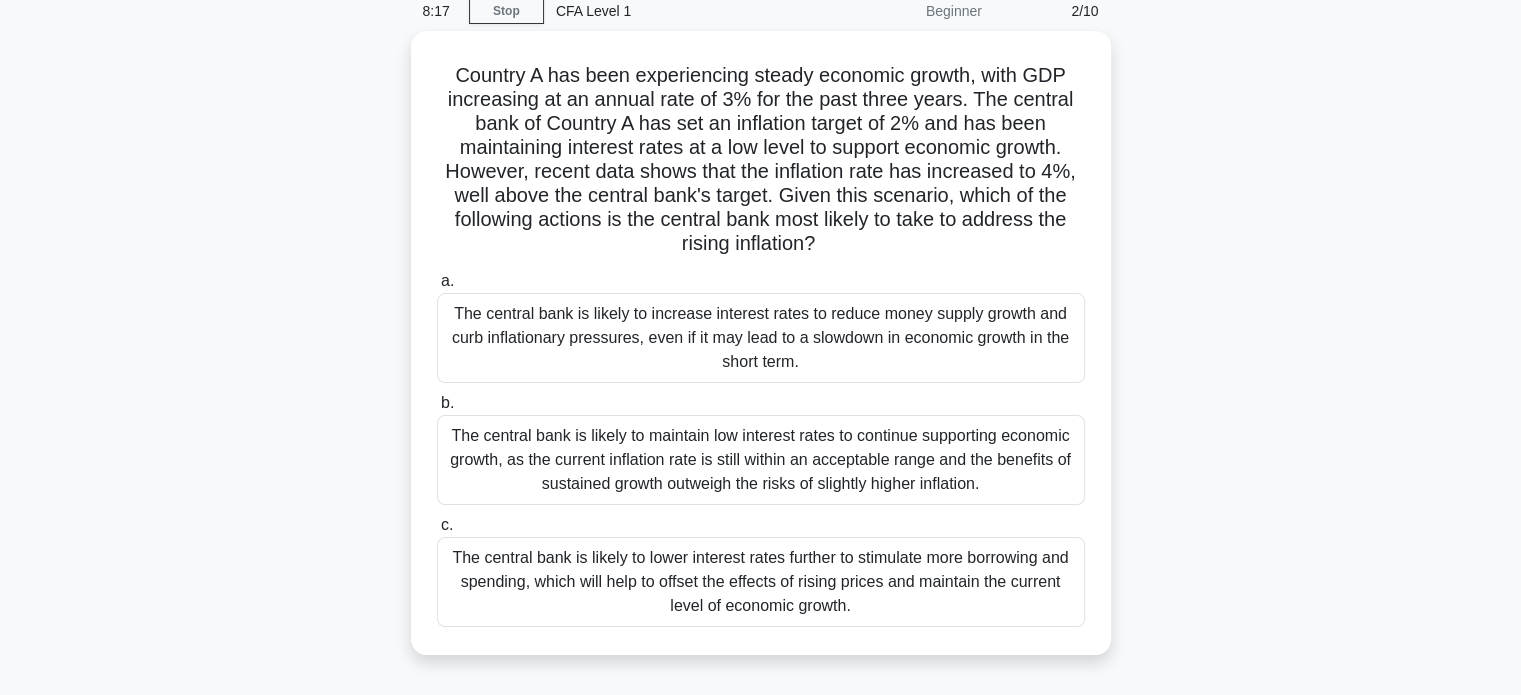 scroll, scrollTop: 110, scrollLeft: 0, axis: vertical 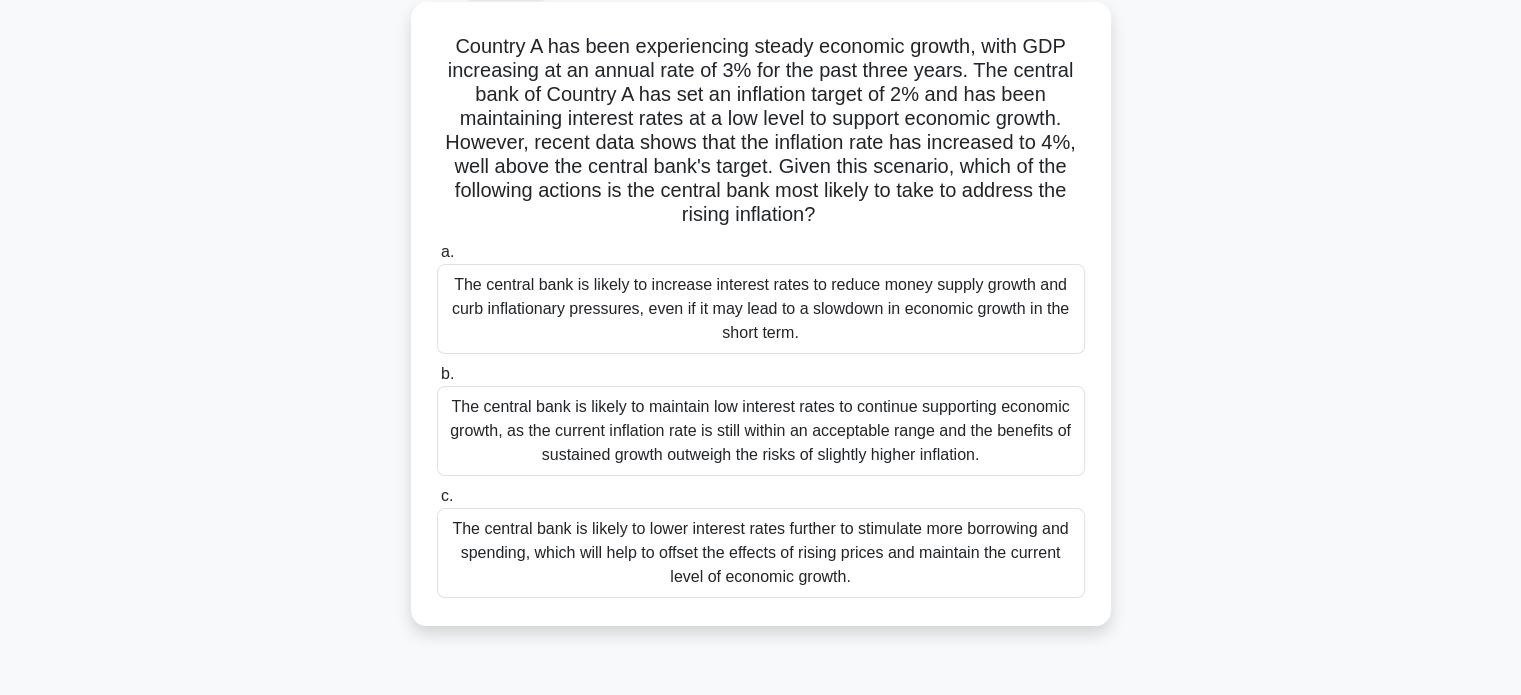 click on "The central bank is likely to increase interest rates to reduce money supply growth and curb inflationary pressures, even if it may lead to a slowdown in economic growth in the short term." at bounding box center (761, 309) 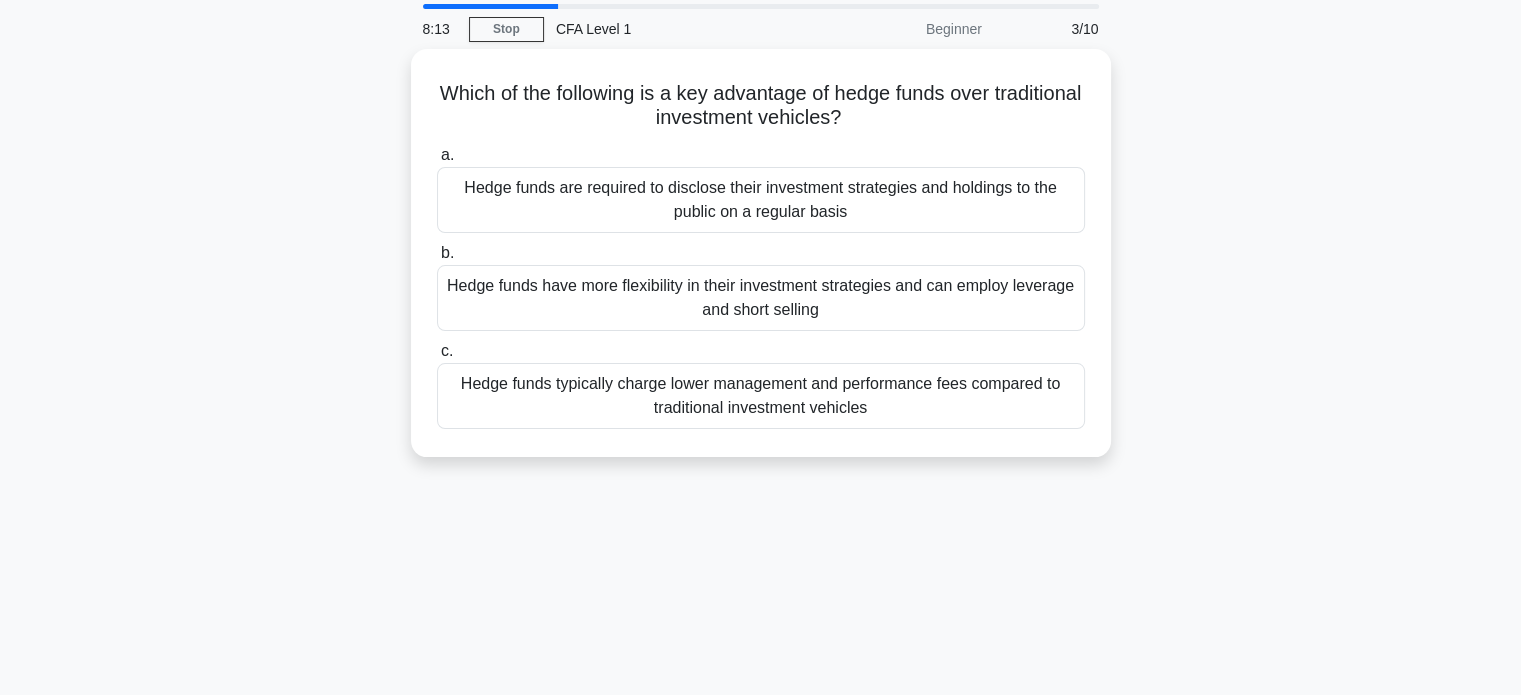 scroll, scrollTop: 0, scrollLeft: 0, axis: both 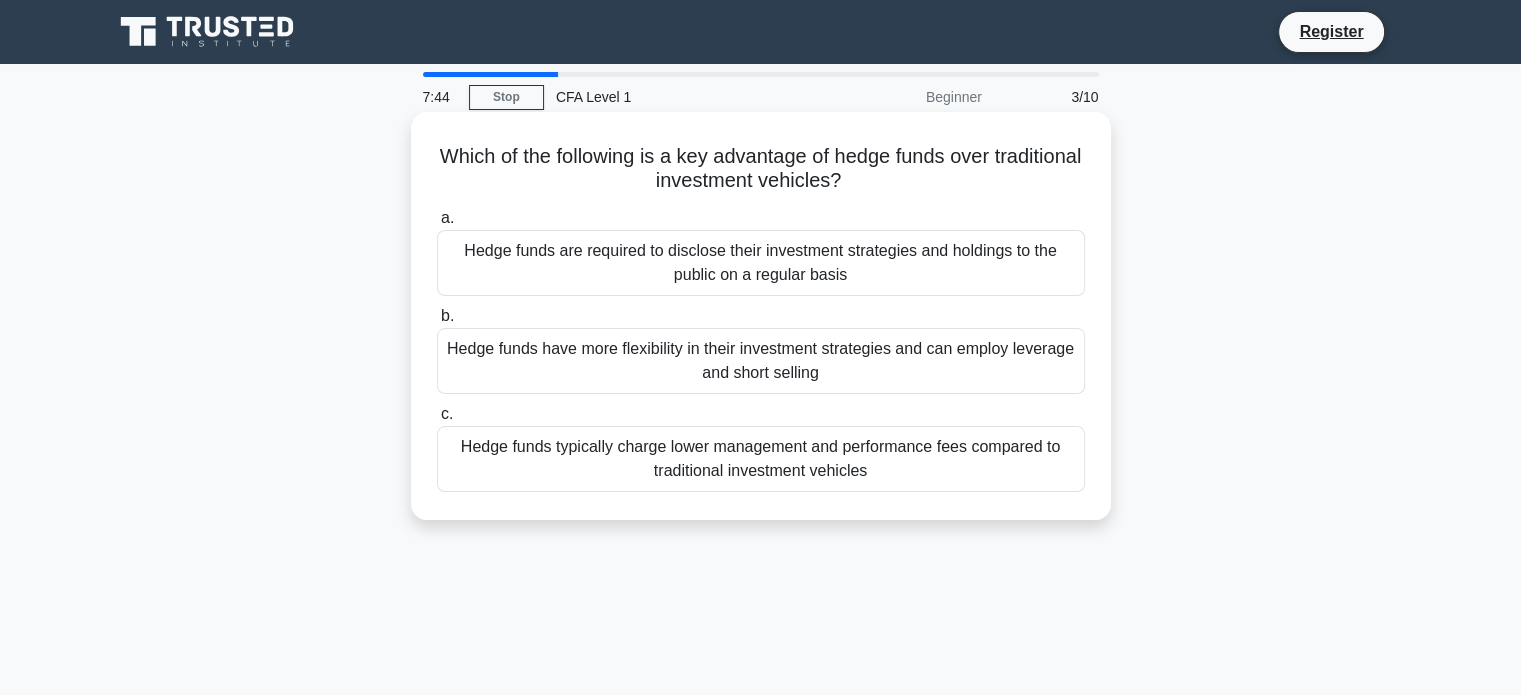 click on "Hedge funds typically charge lower management and performance fees compared to traditional investment vehicles" at bounding box center (761, 459) 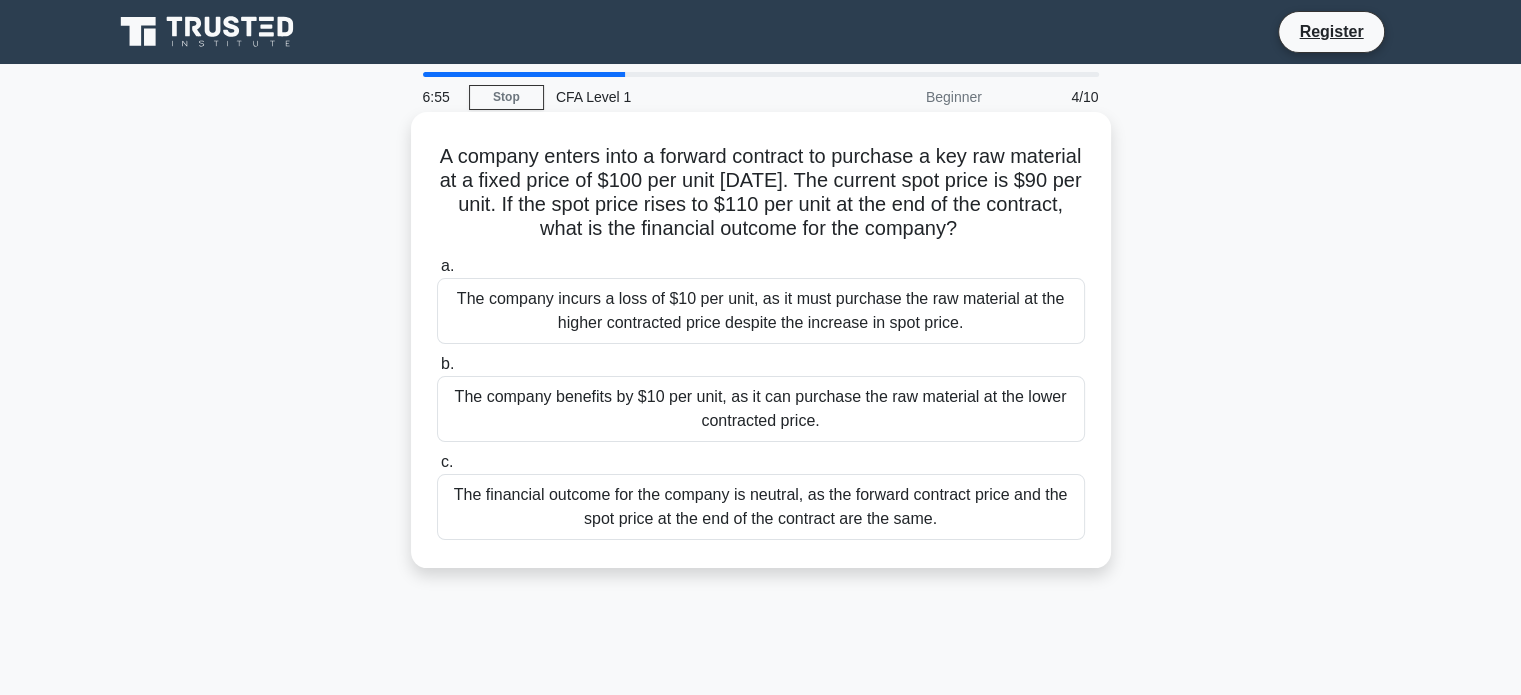 click on "The financial outcome for the company is neutral, as the forward contract price and the spot price at the end of the contract are the same." at bounding box center (761, 507) 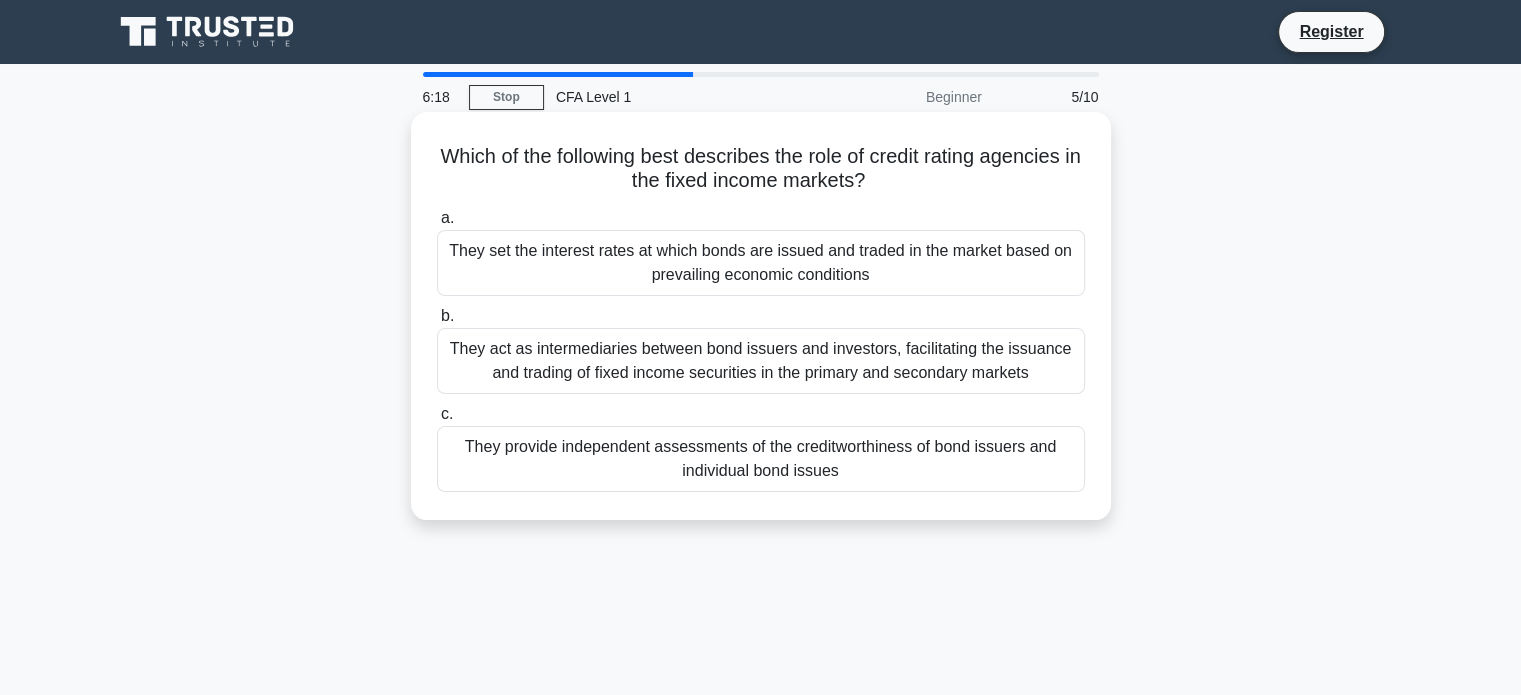 click on "They provide independent assessments of the creditworthiness of bond issuers and individual bond issues" at bounding box center (761, 459) 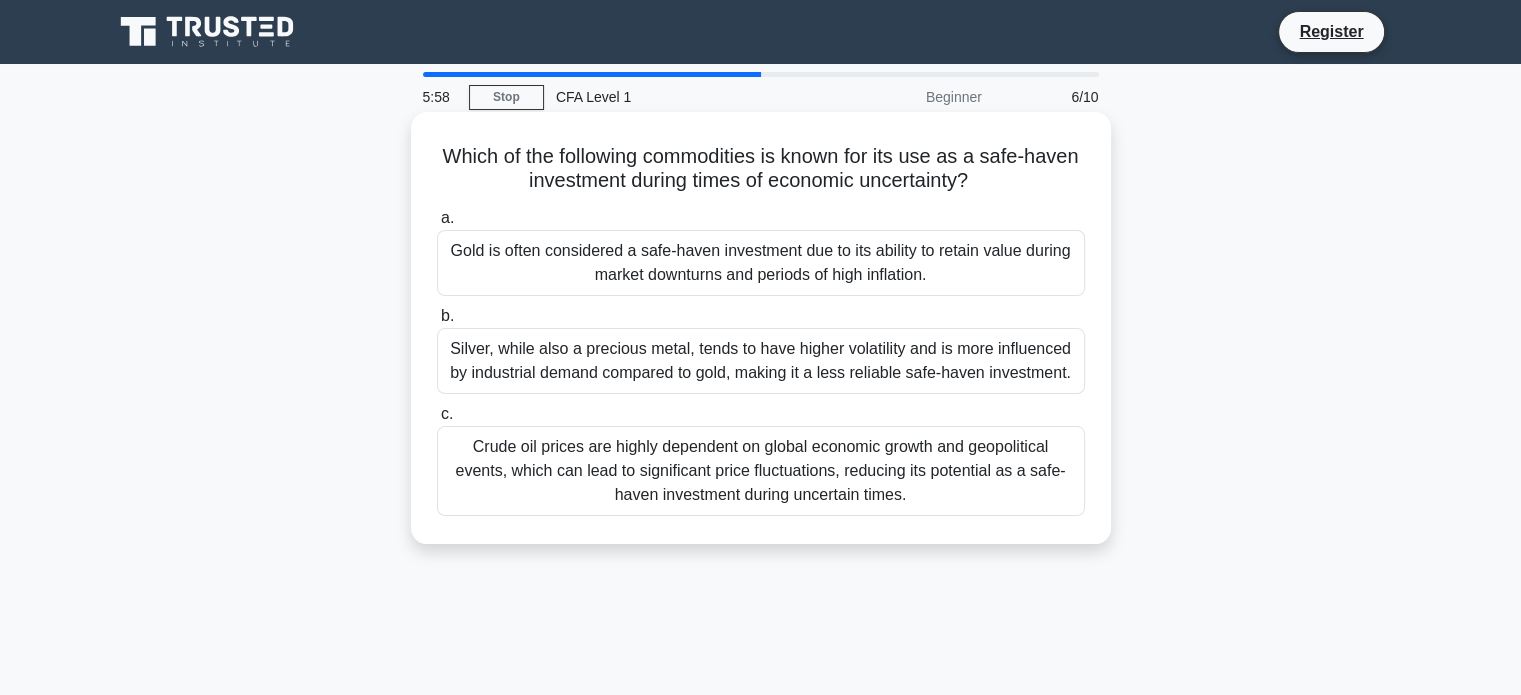 click on "Crude oil prices are highly dependent on global economic growth and geopolitical events, which can lead to significant price fluctuations, reducing its potential as a safe-haven investment during uncertain times." at bounding box center [761, 471] 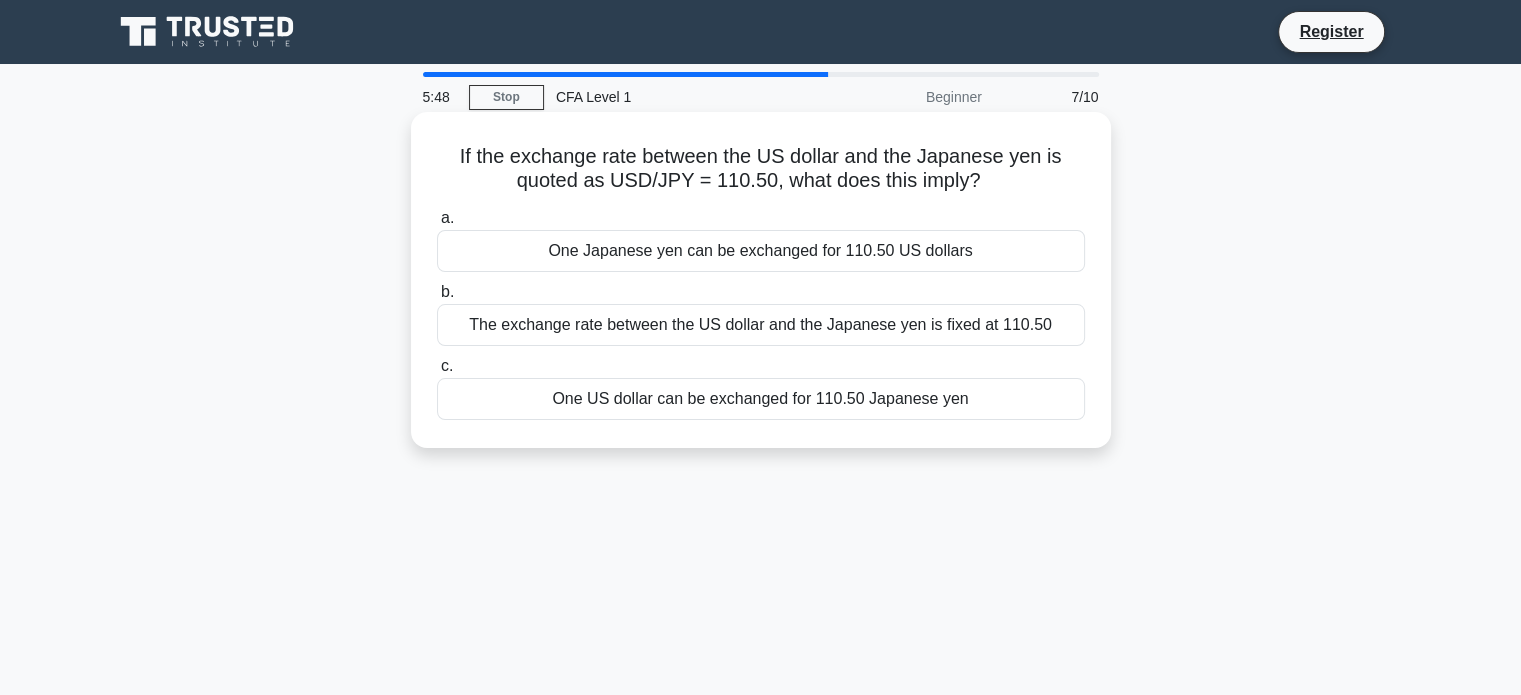 click on "One US dollar can be exchanged for 110.50 Japanese yen" at bounding box center (761, 399) 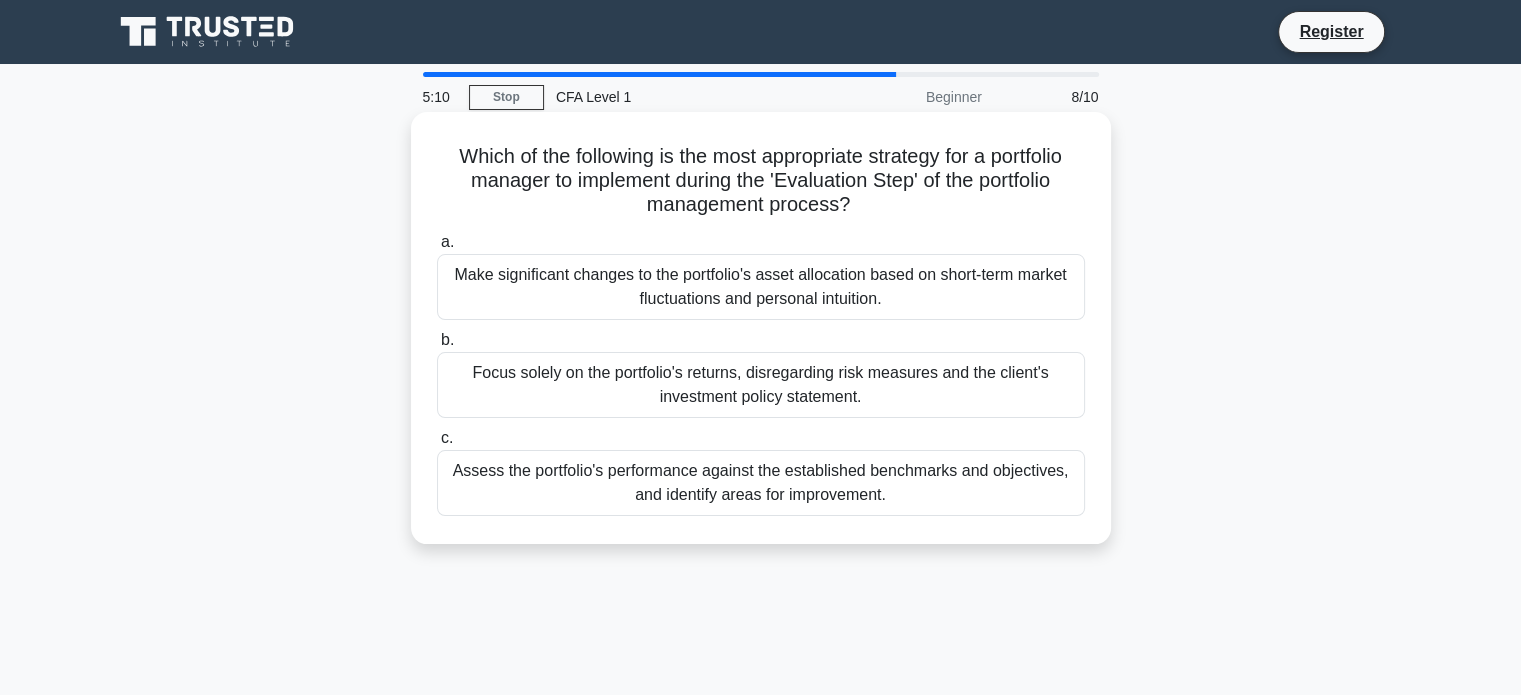 click on "Assess the portfolio's performance against the established benchmarks and objectives, and identify areas for improvement." at bounding box center (761, 483) 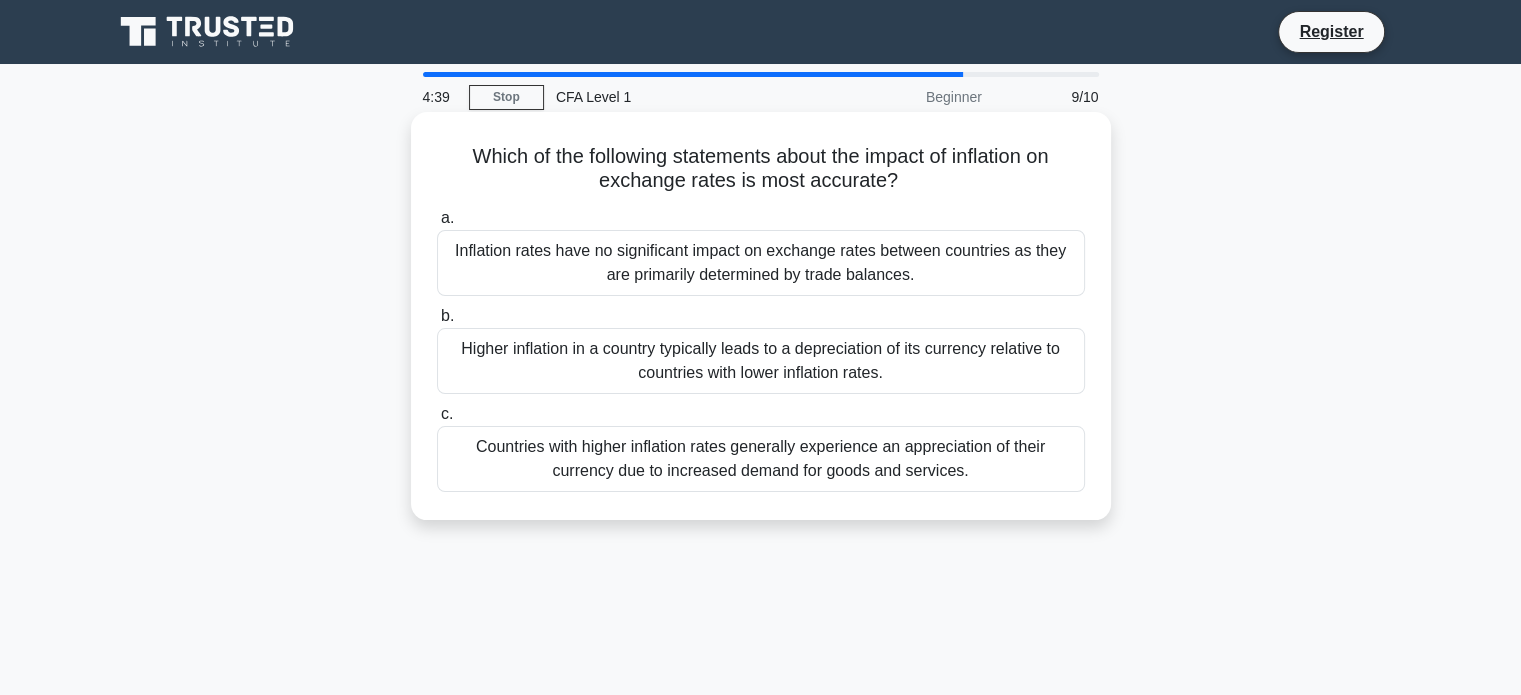 click on "Countries with higher inflation rates generally experience an appreciation of their currency due to increased demand for goods and services." at bounding box center (761, 459) 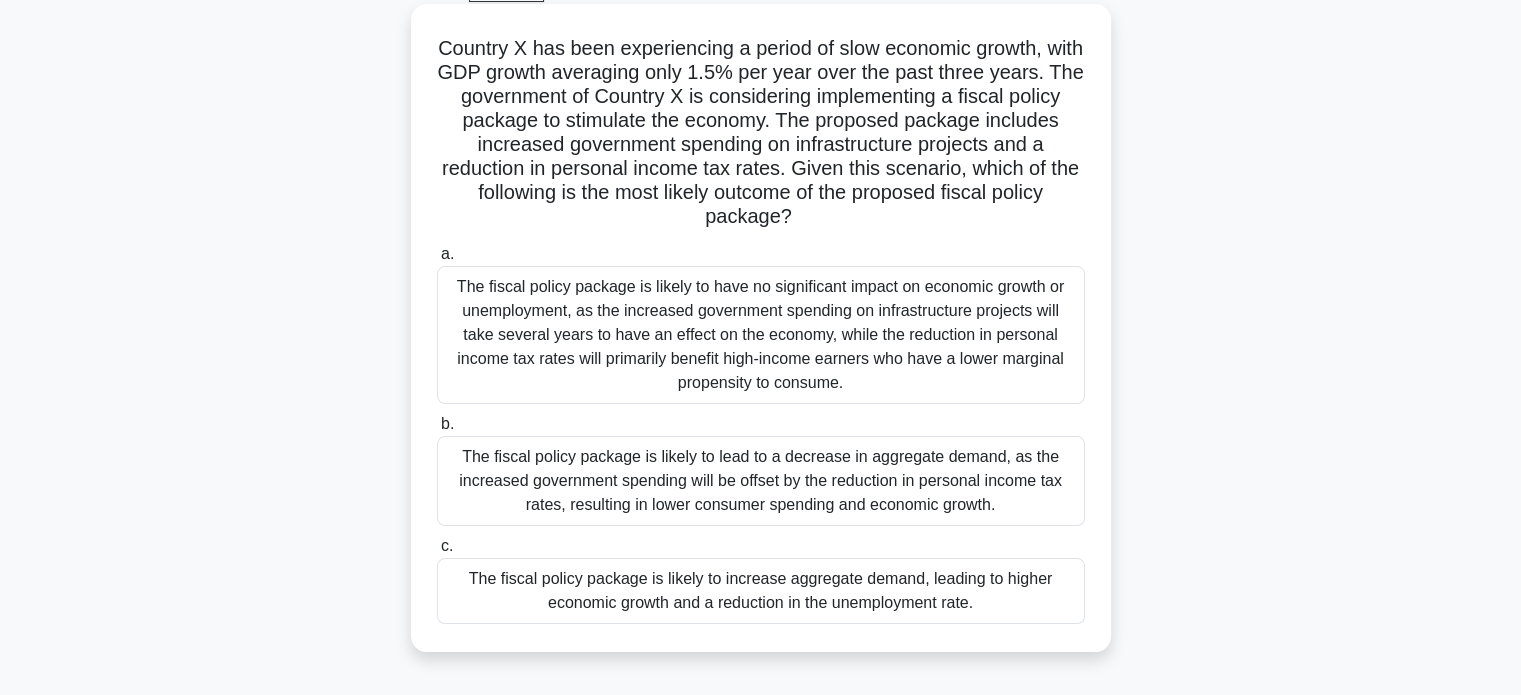 scroll, scrollTop: 110, scrollLeft: 0, axis: vertical 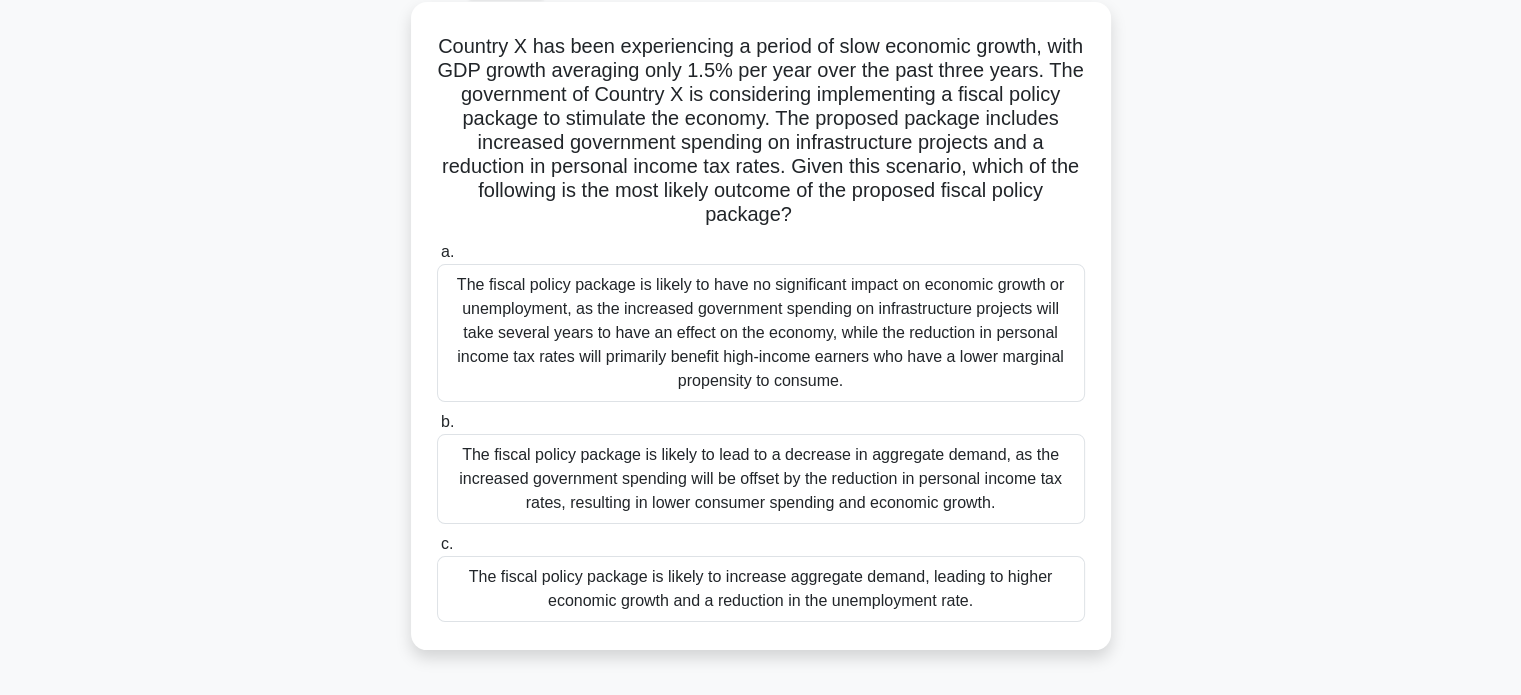 click on "The fiscal policy package is likely to have no significant impact on economic growth or unemployment, as the increased government spending on infrastructure projects will take several years to have an effect on the economy, while the reduction in personal income tax rates will primarily benefit high-income earners who have a lower marginal propensity to consume." at bounding box center (761, 333) 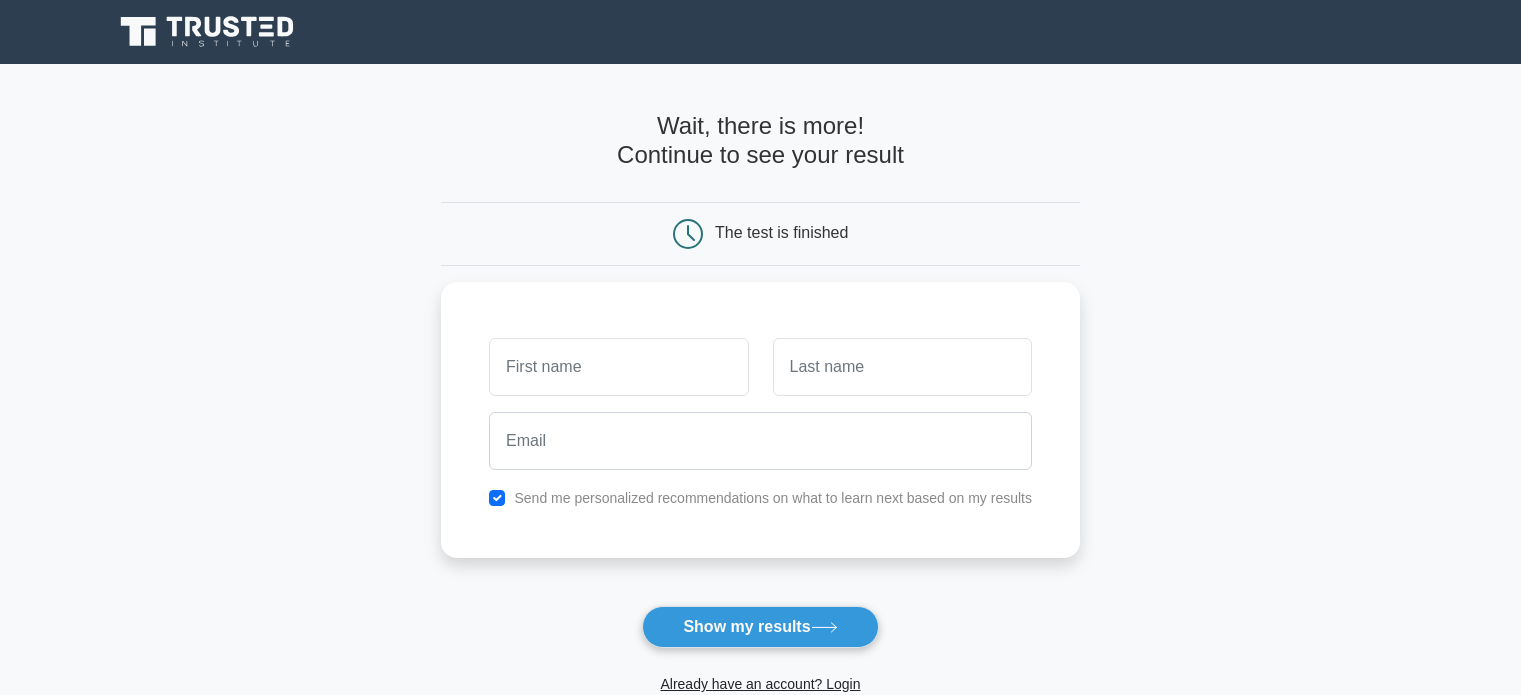 scroll, scrollTop: 0, scrollLeft: 0, axis: both 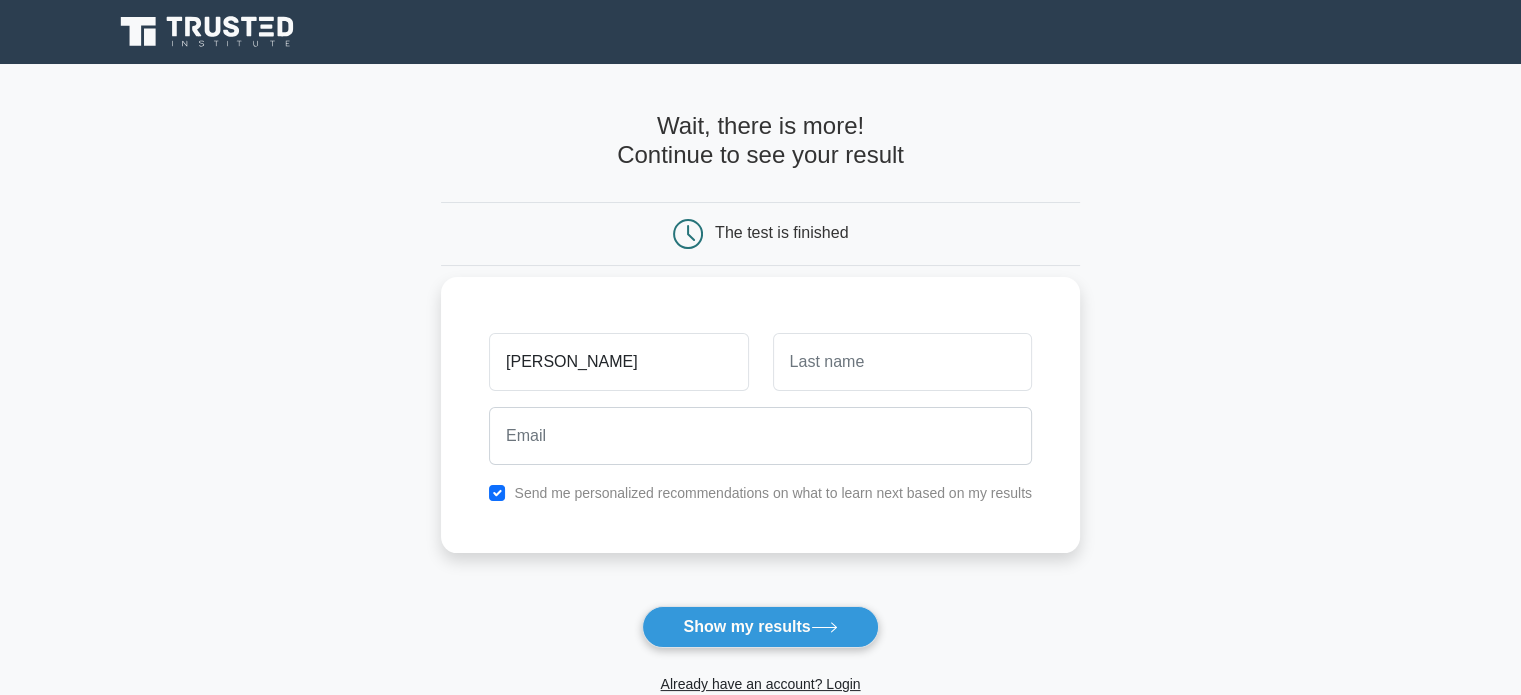 type on "parul" 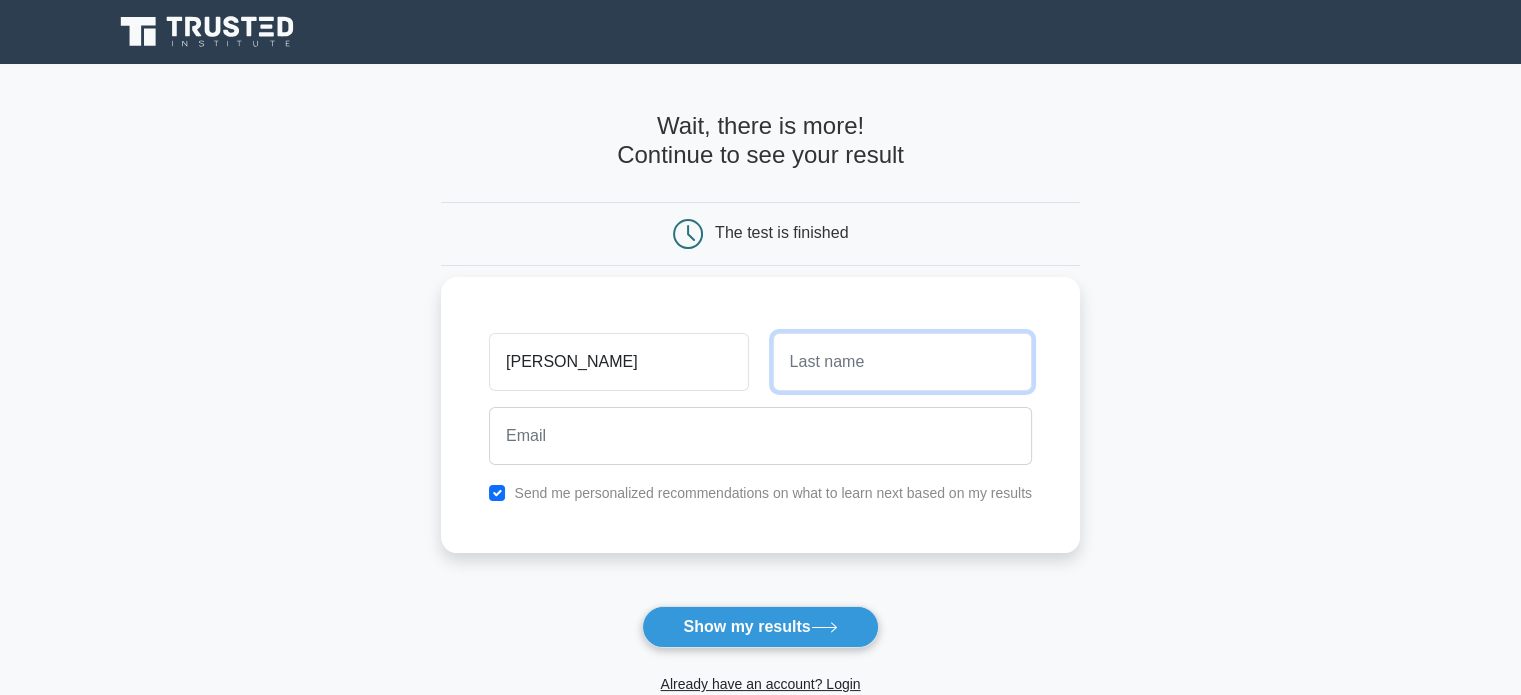 click at bounding box center (902, 362) 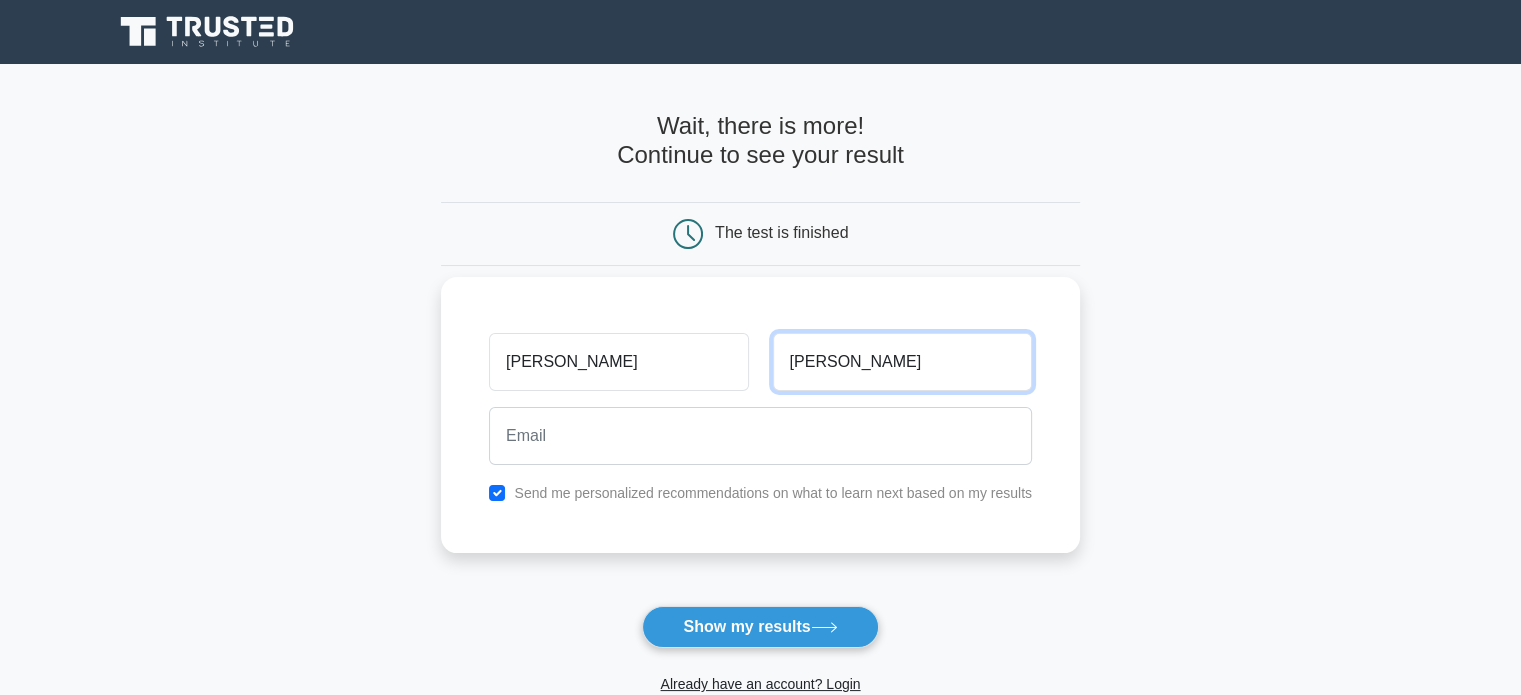 type on "kansal" 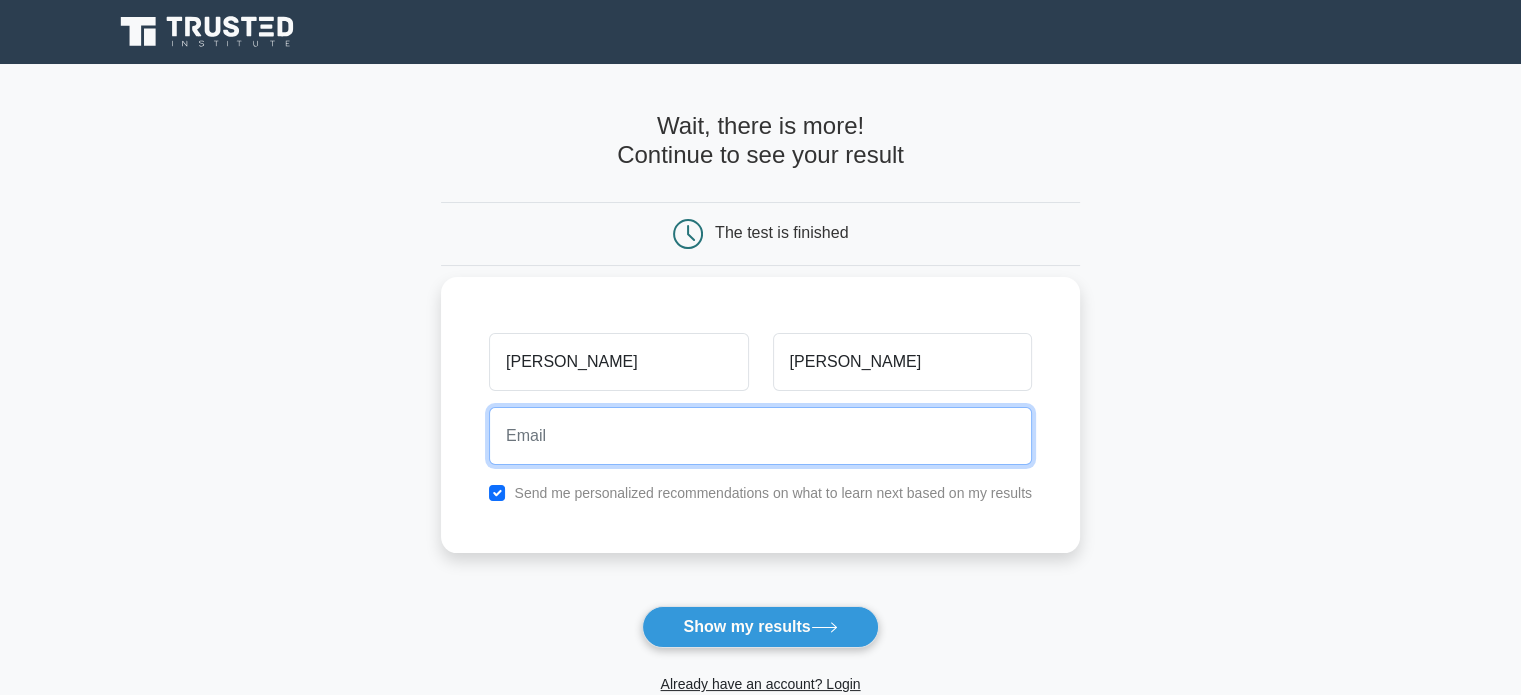 click at bounding box center (760, 436) 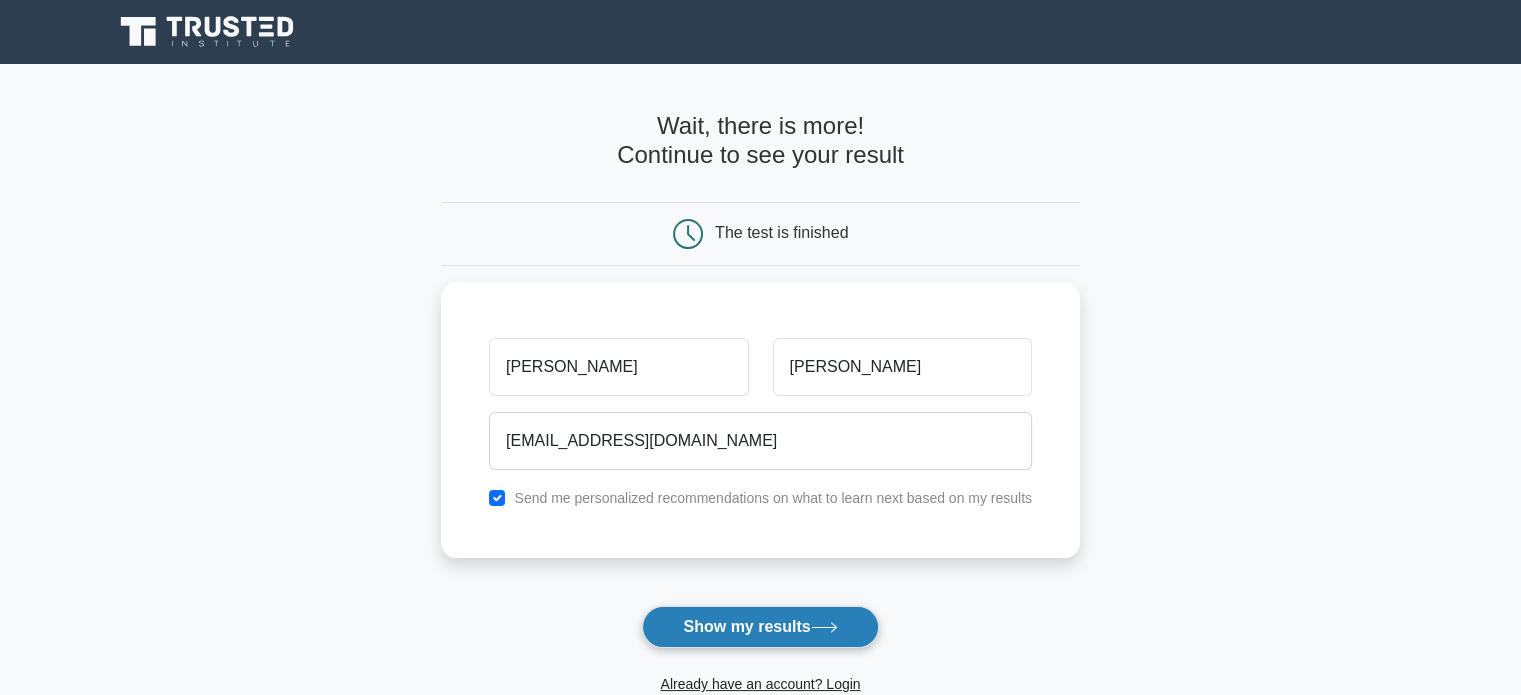 click on "Show my results" at bounding box center [760, 627] 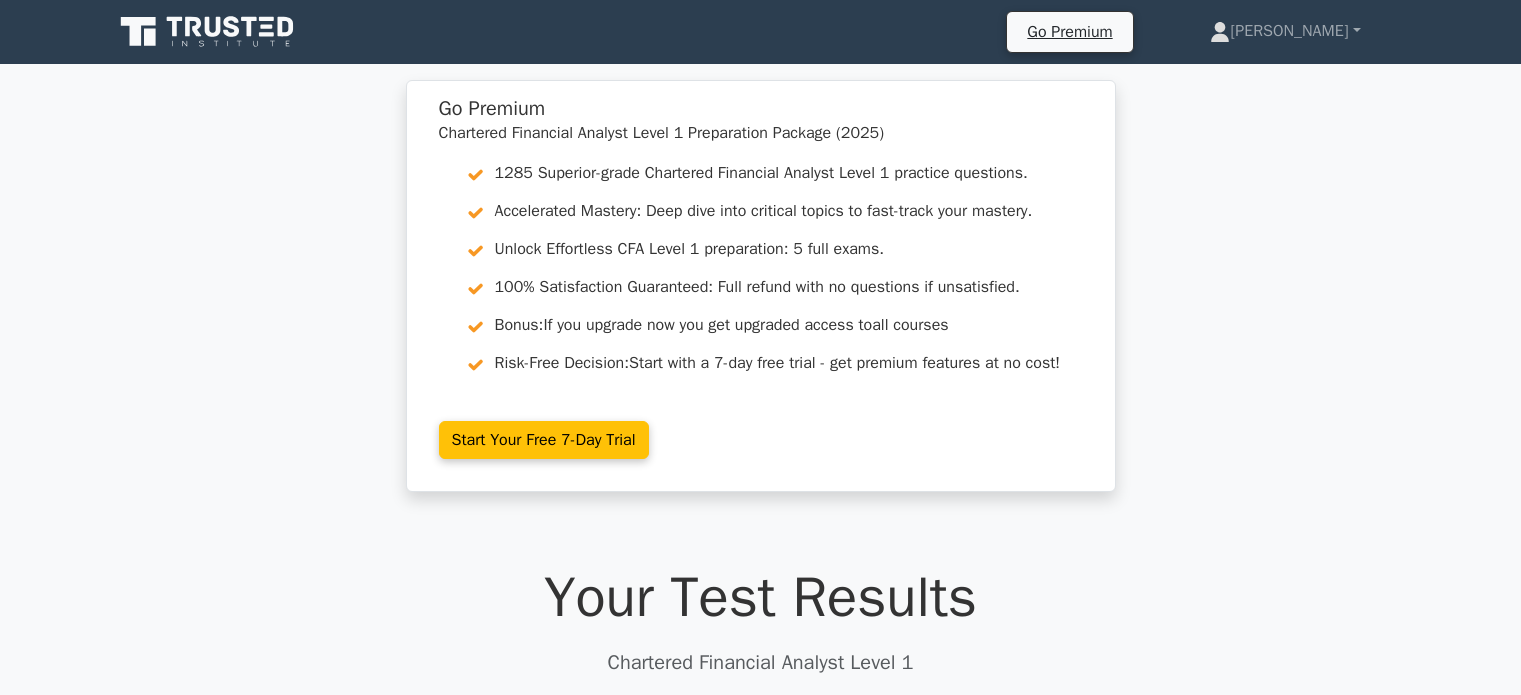 scroll, scrollTop: 0, scrollLeft: 0, axis: both 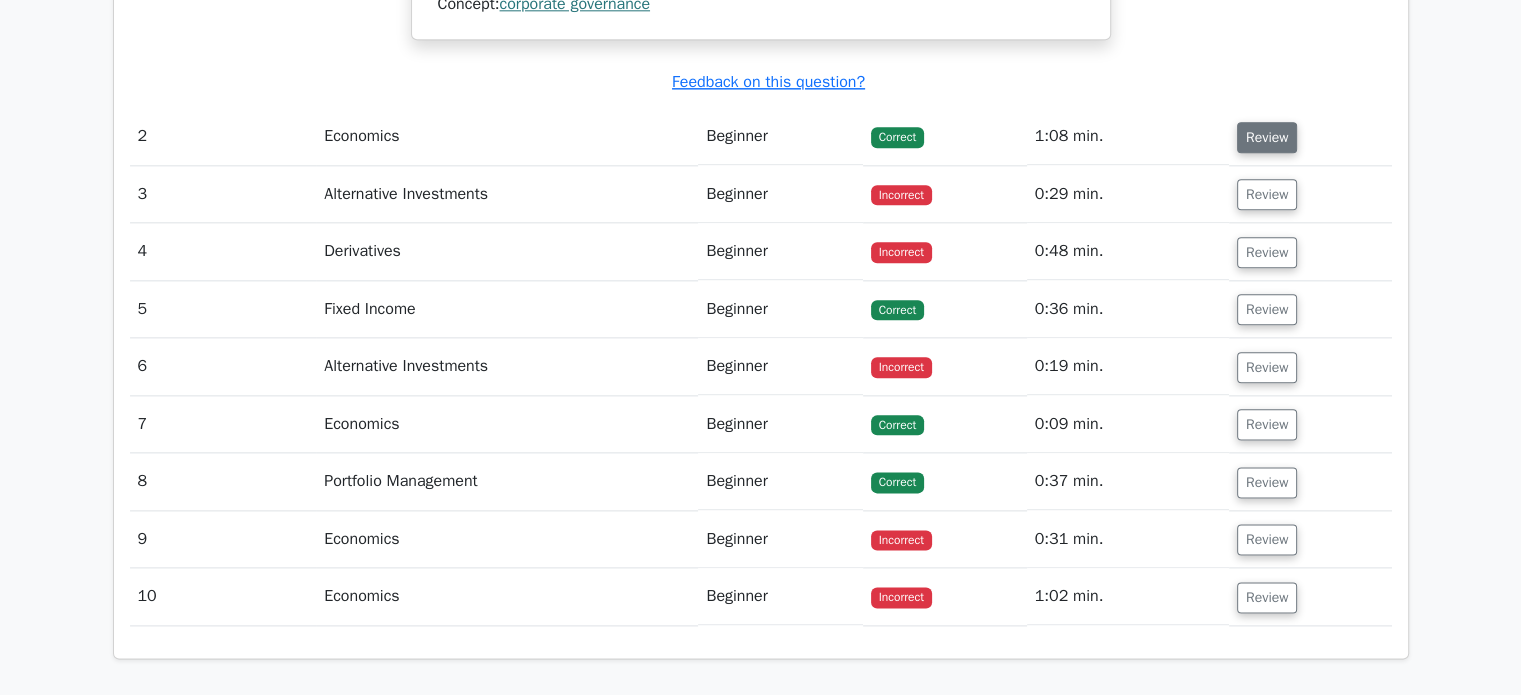 click on "Review" at bounding box center [1267, 137] 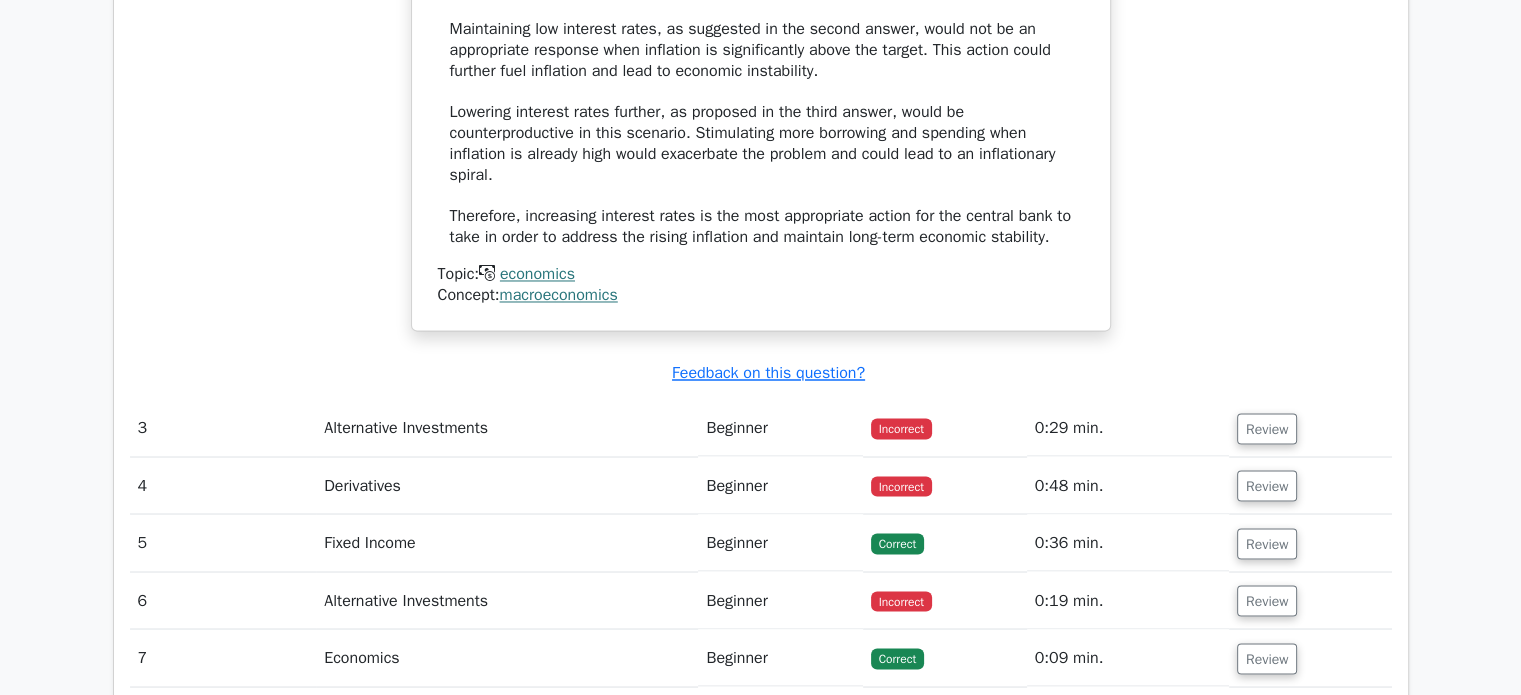 scroll, scrollTop: 3552, scrollLeft: 0, axis: vertical 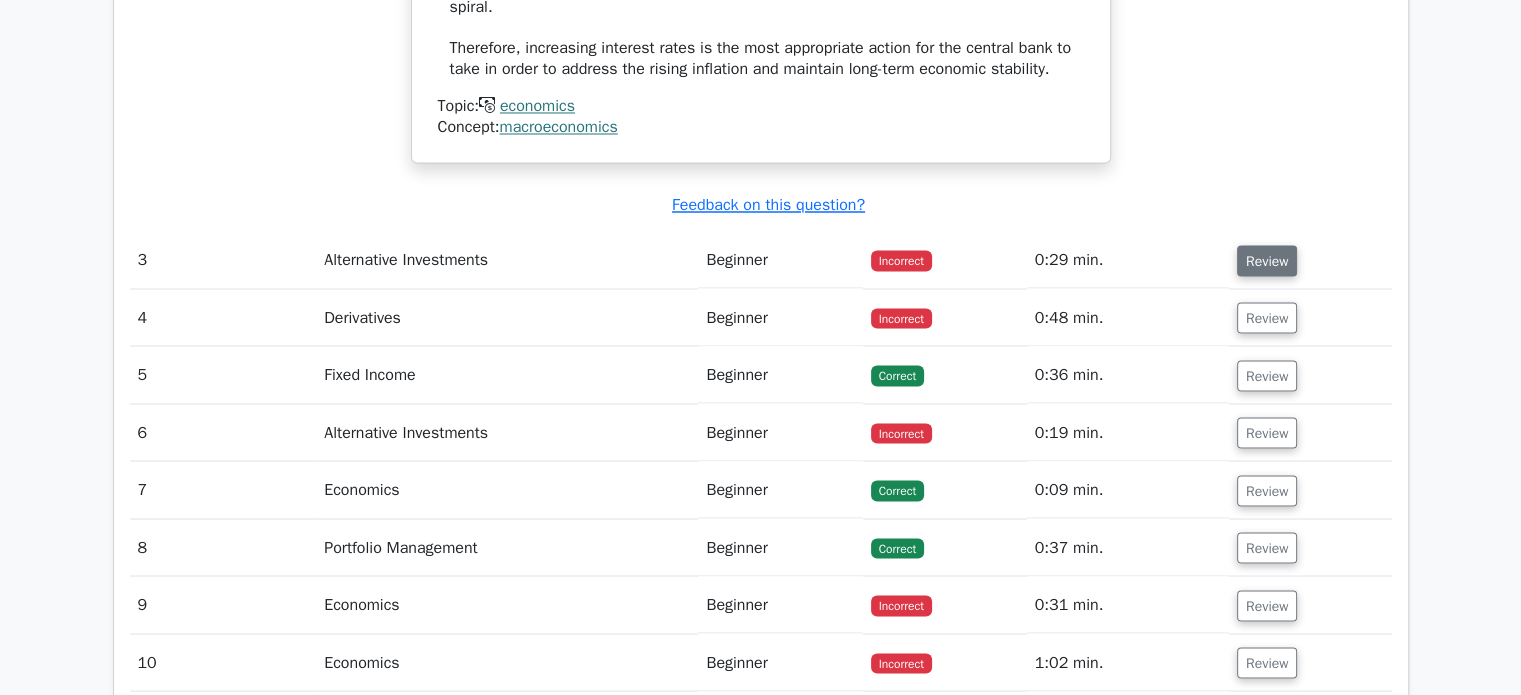 click on "Review" at bounding box center (1267, 260) 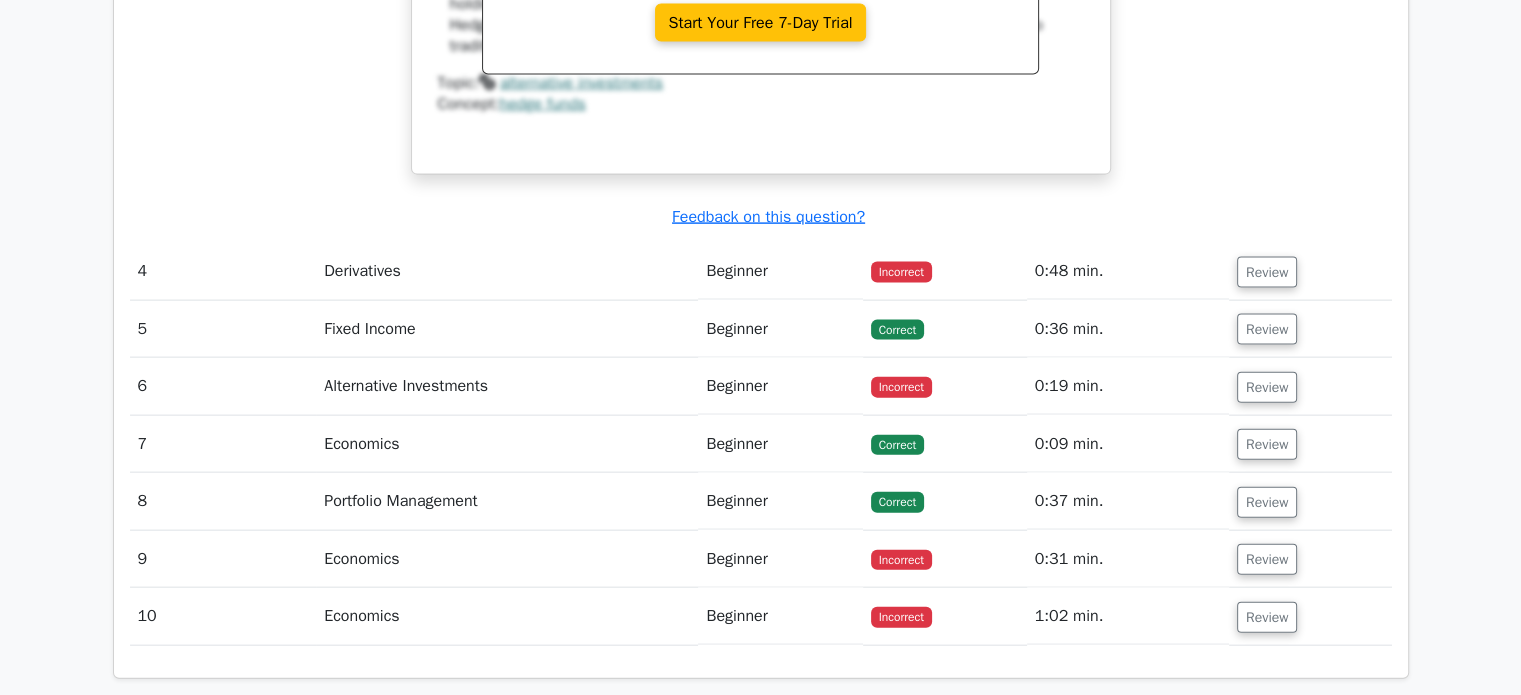 scroll, scrollTop: 4400, scrollLeft: 0, axis: vertical 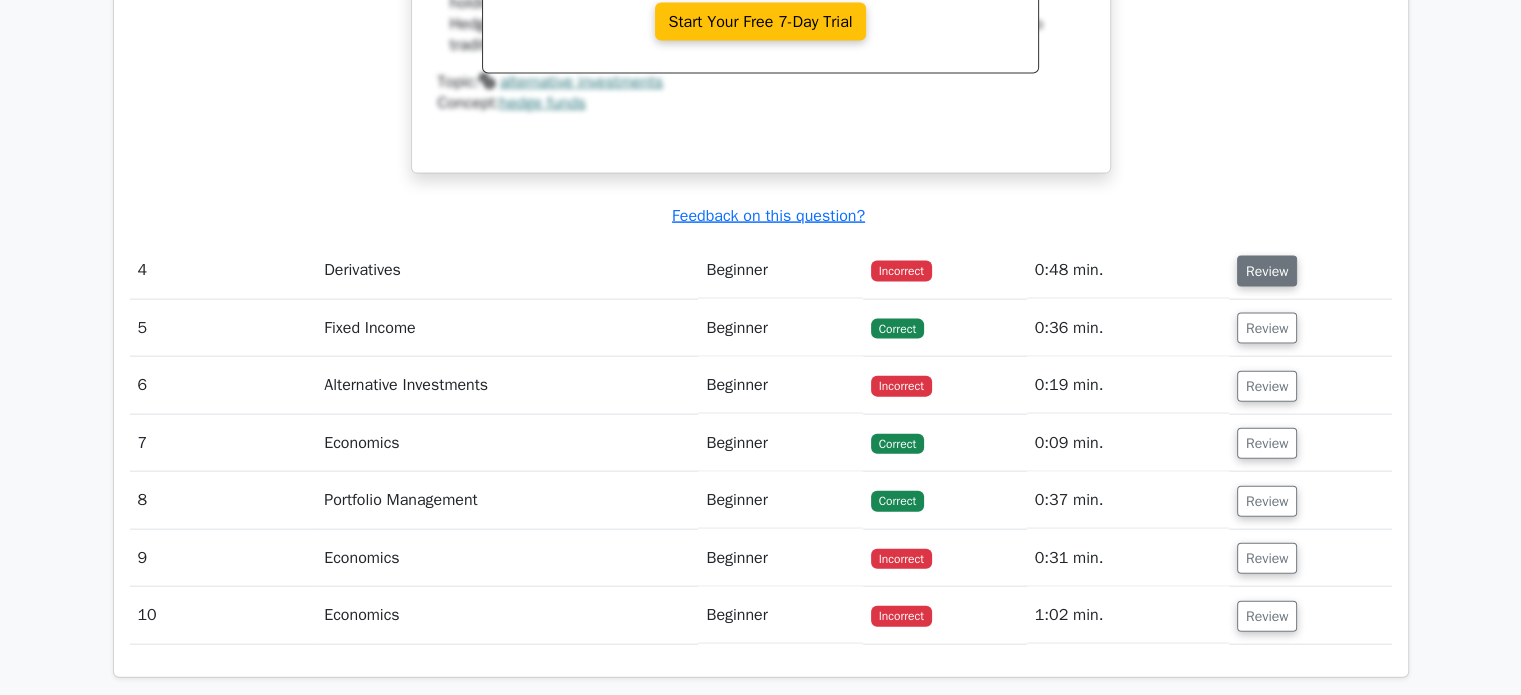 click on "Review" at bounding box center (1267, 271) 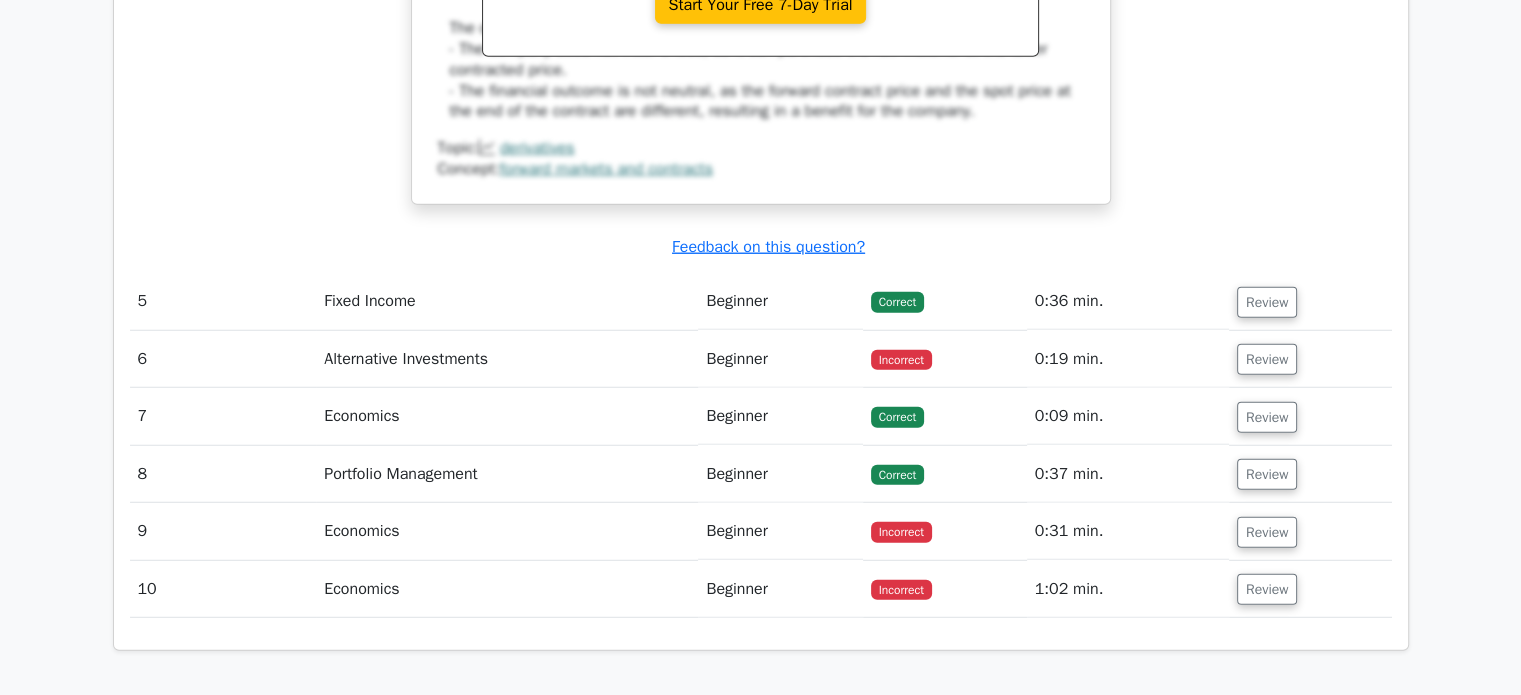 scroll, scrollTop: 5324, scrollLeft: 0, axis: vertical 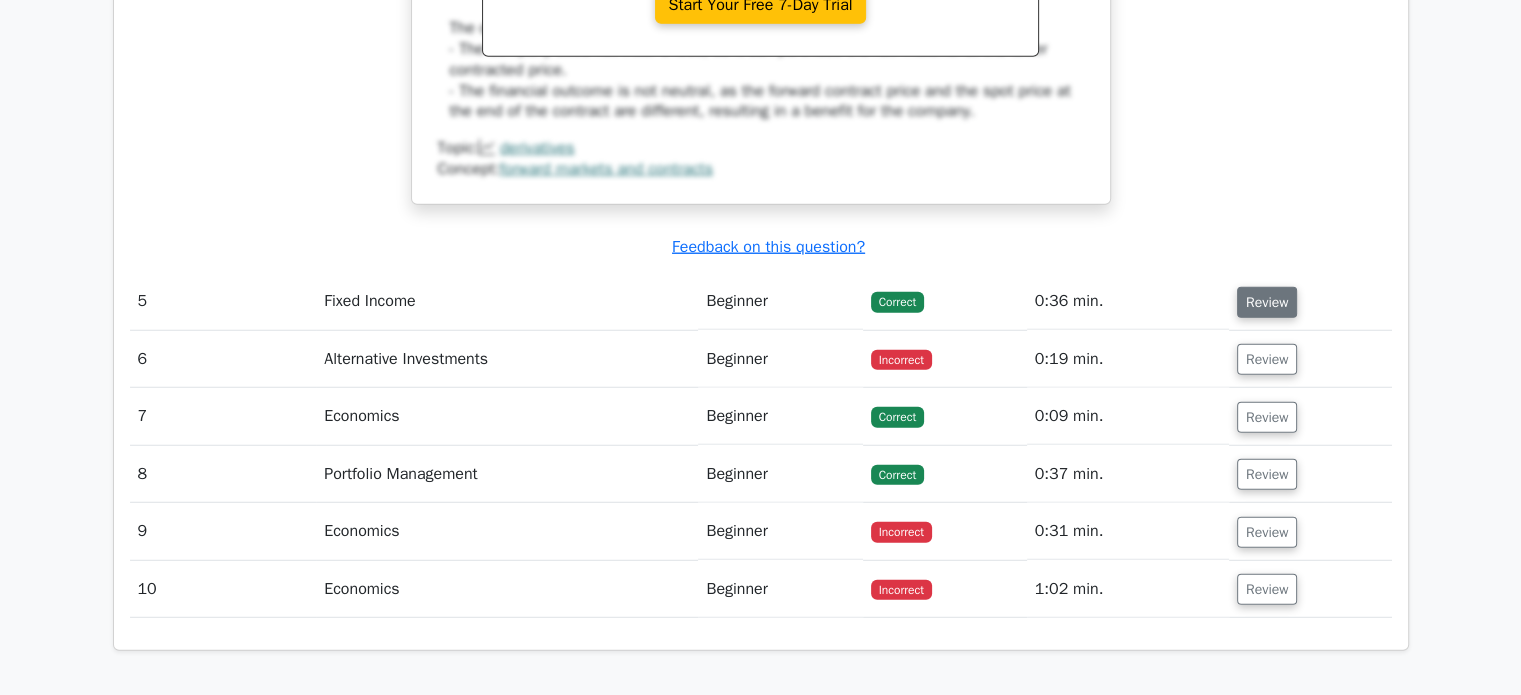 click on "Review" at bounding box center [1267, 302] 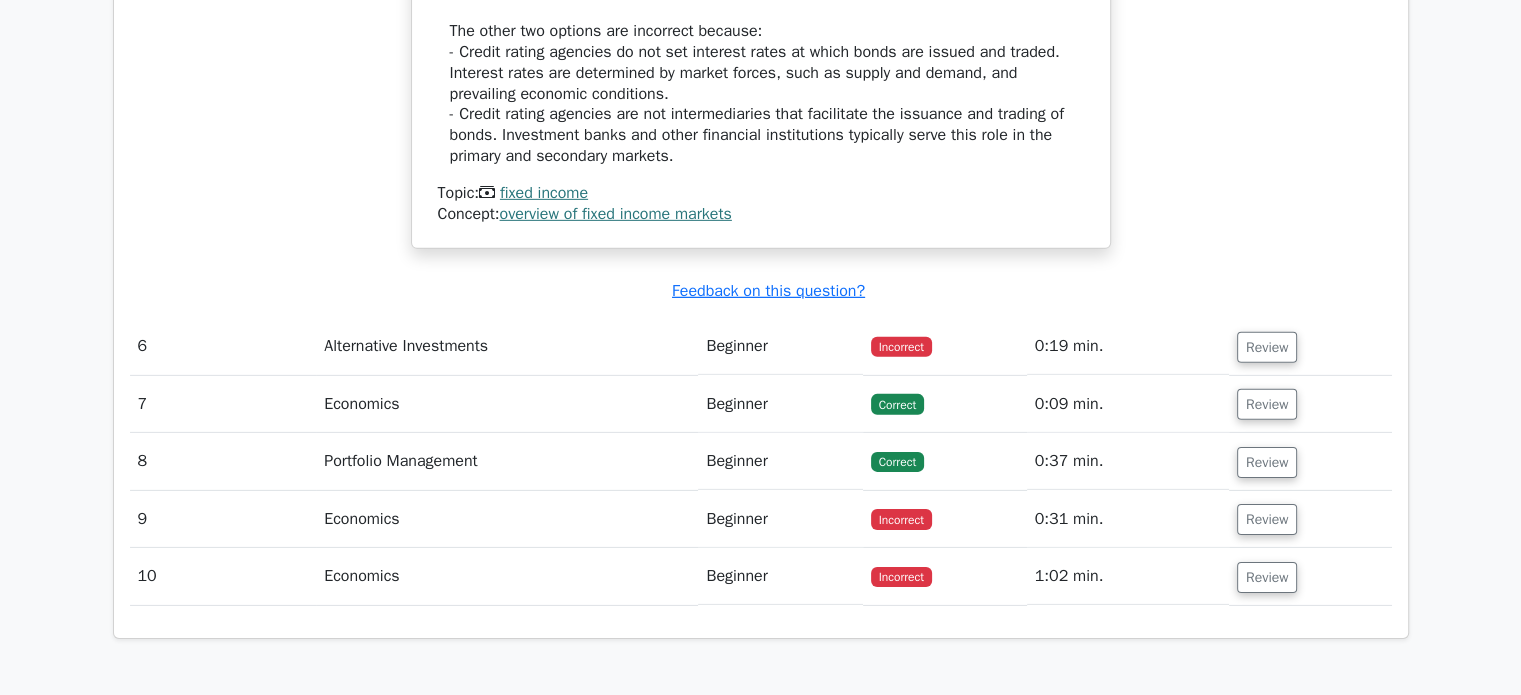scroll, scrollTop: 6228, scrollLeft: 0, axis: vertical 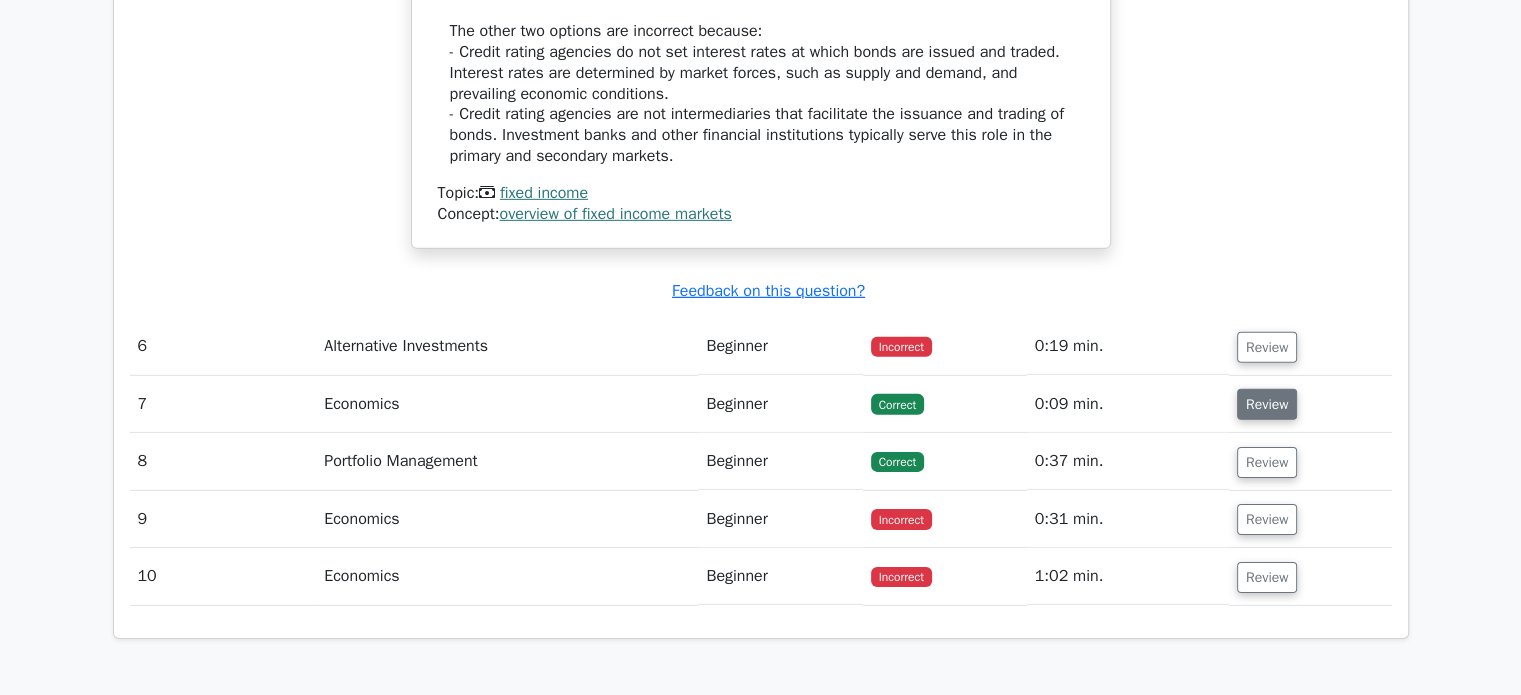 click on "Review" at bounding box center [1267, 404] 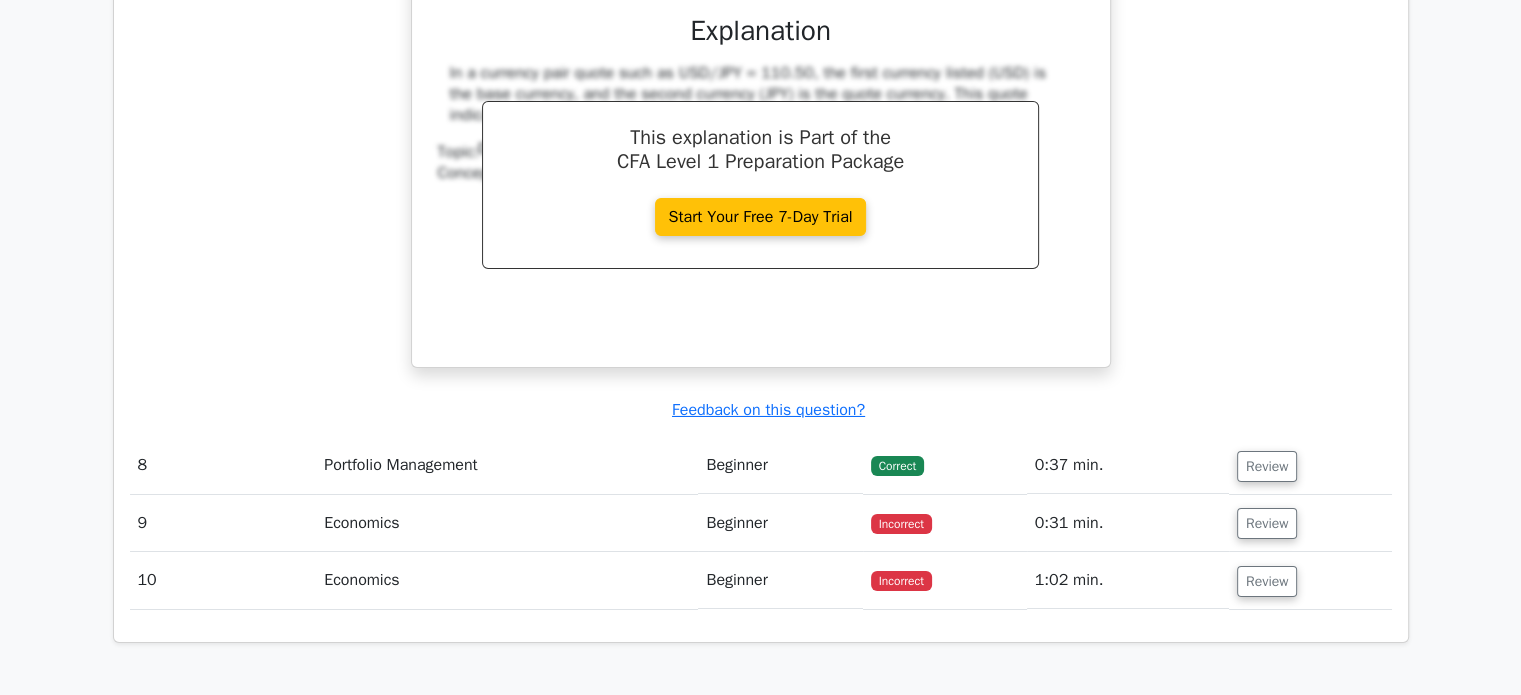scroll, scrollTop: 7048, scrollLeft: 0, axis: vertical 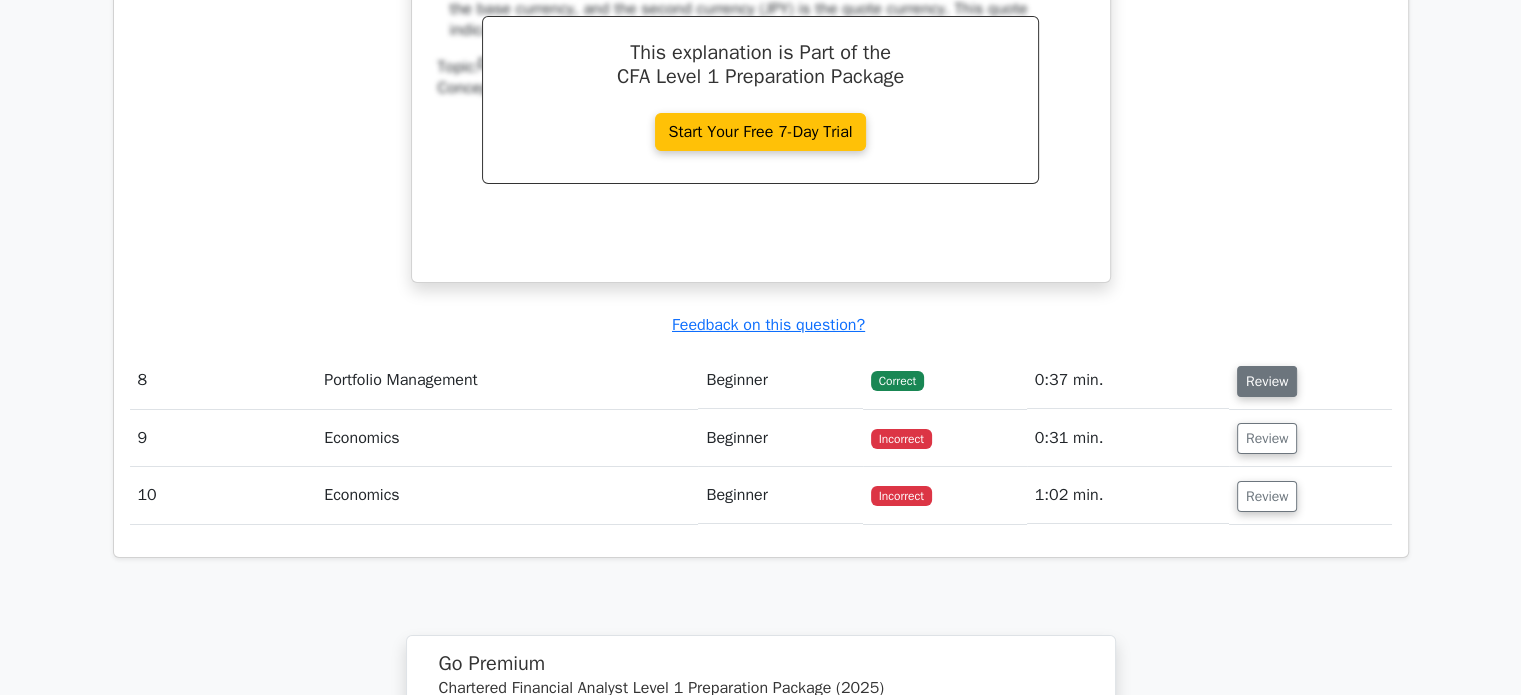 click on "Review" at bounding box center (1267, 381) 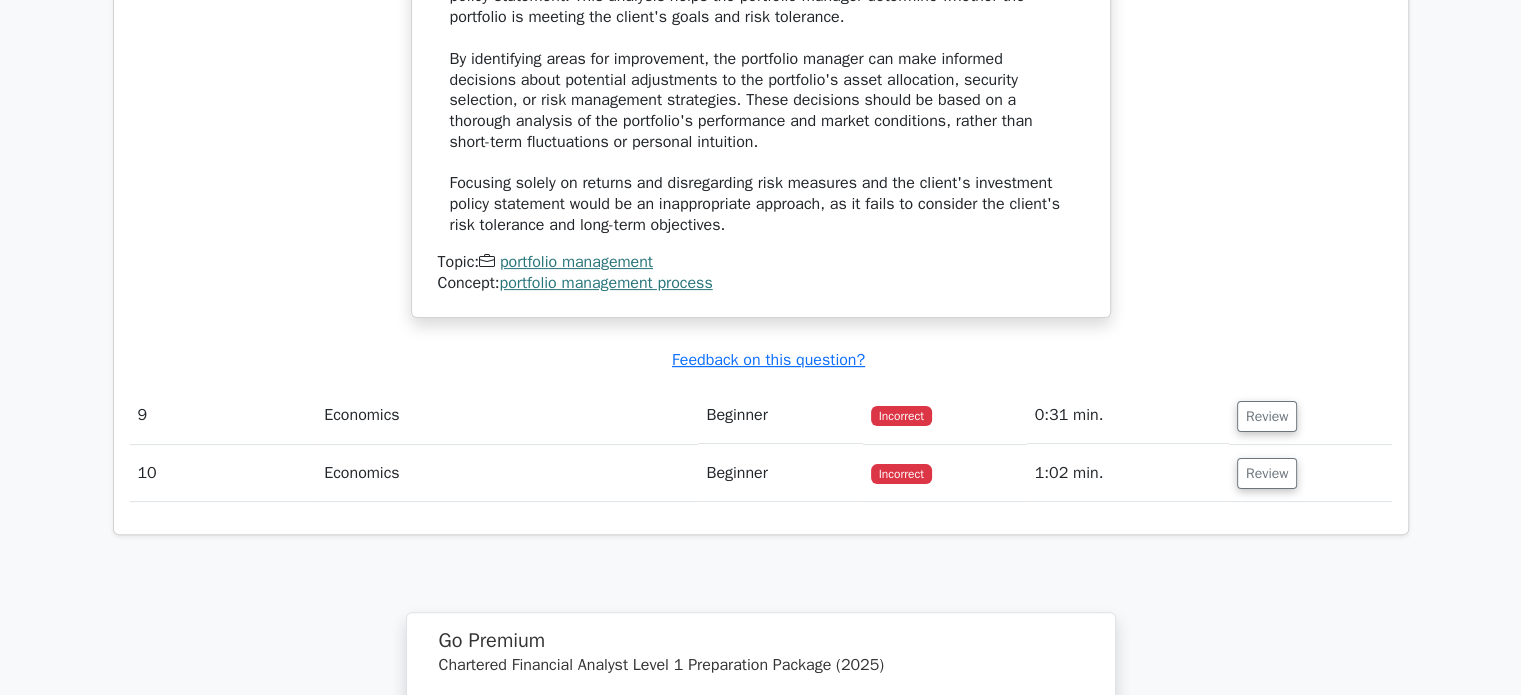 scroll, scrollTop: 8056, scrollLeft: 0, axis: vertical 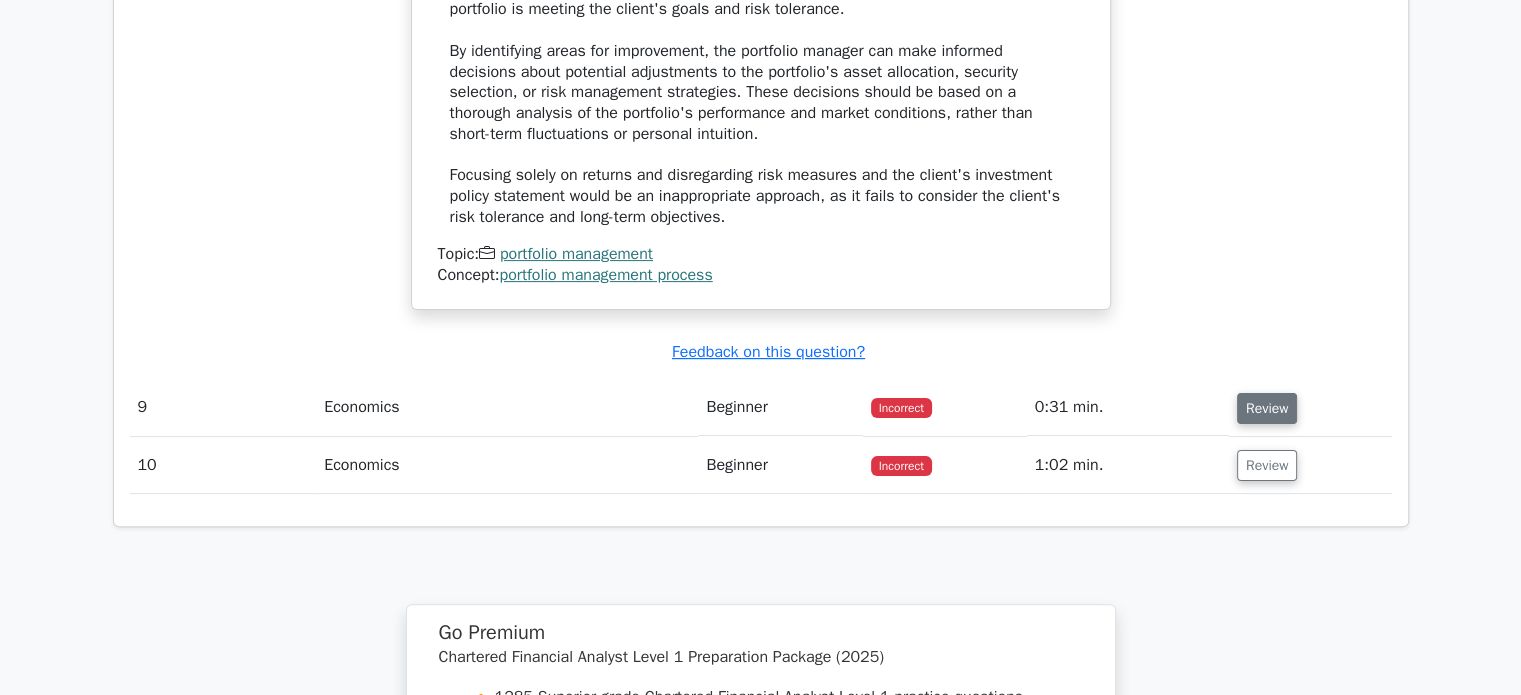 click on "Review" at bounding box center [1267, 408] 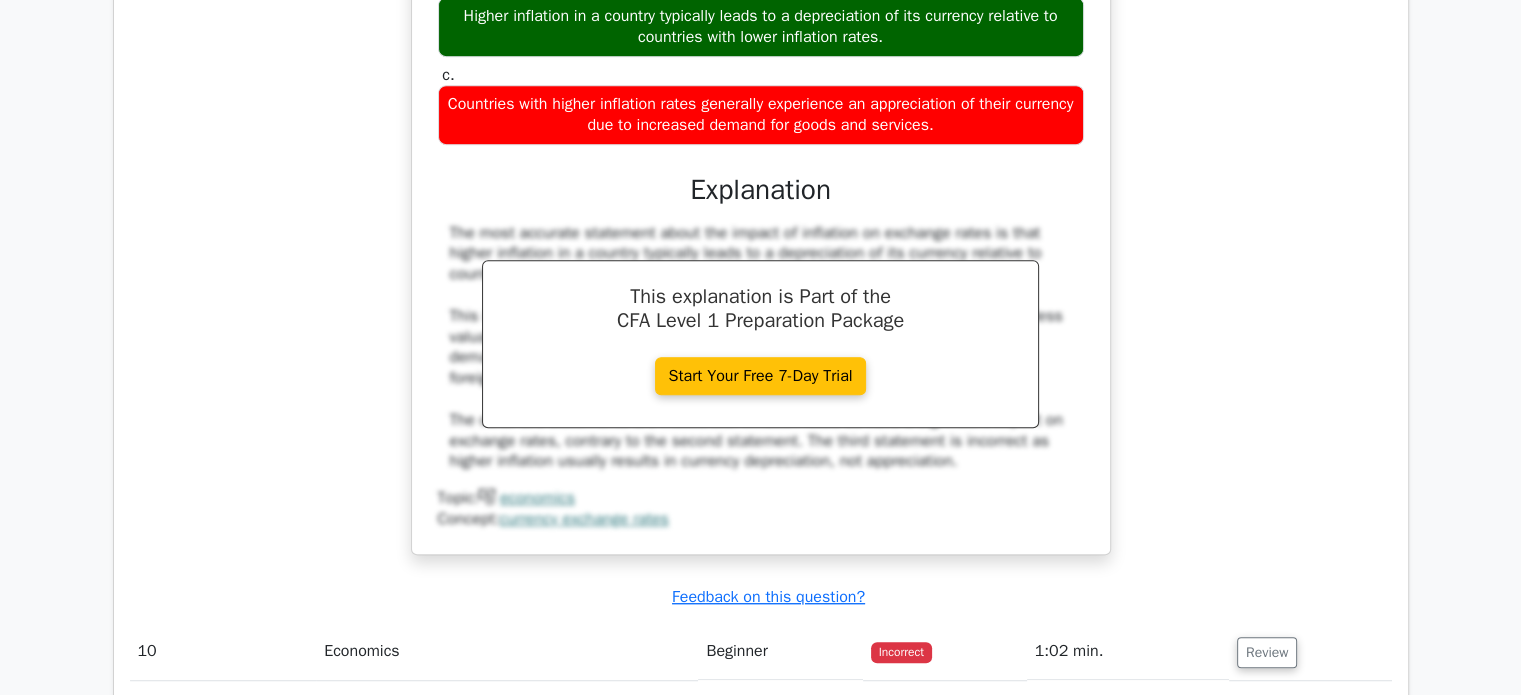 scroll, scrollTop: 8930, scrollLeft: 0, axis: vertical 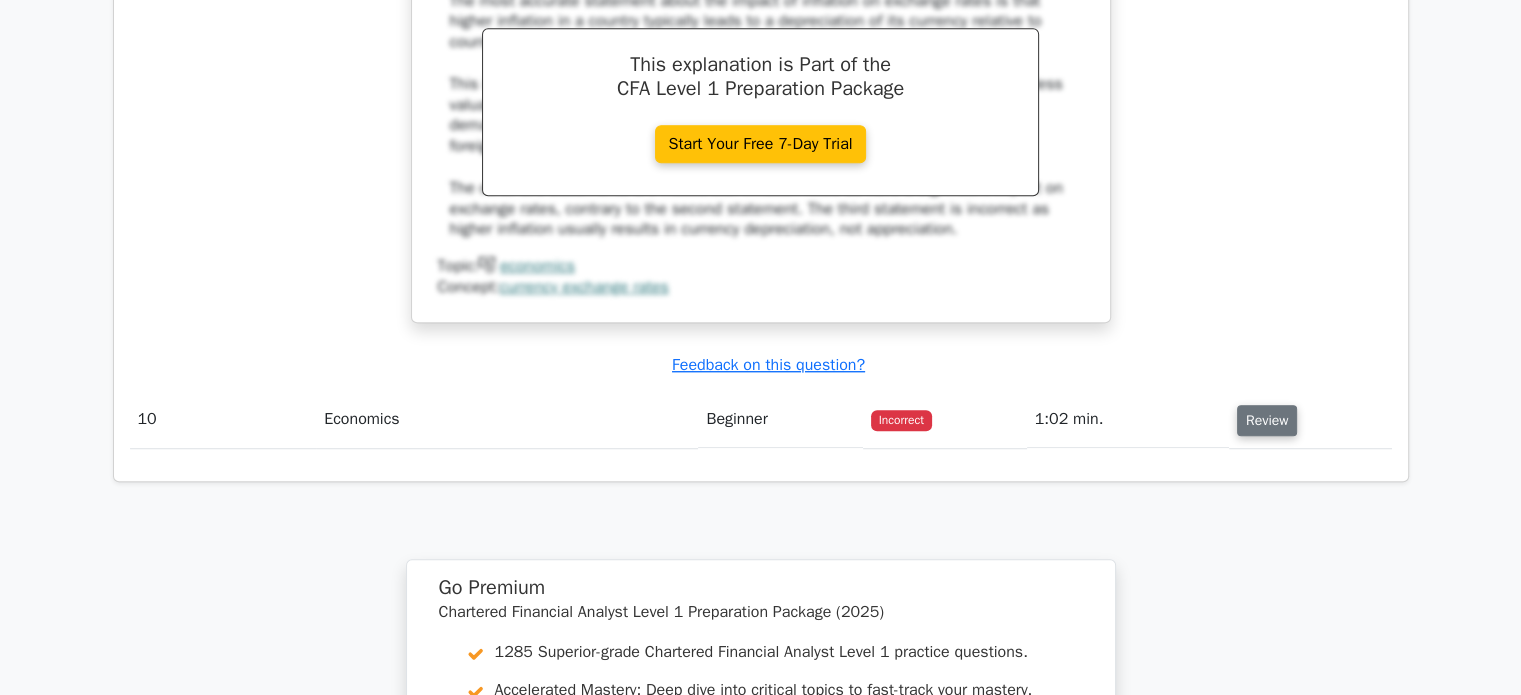 click on "Review" at bounding box center (1267, 420) 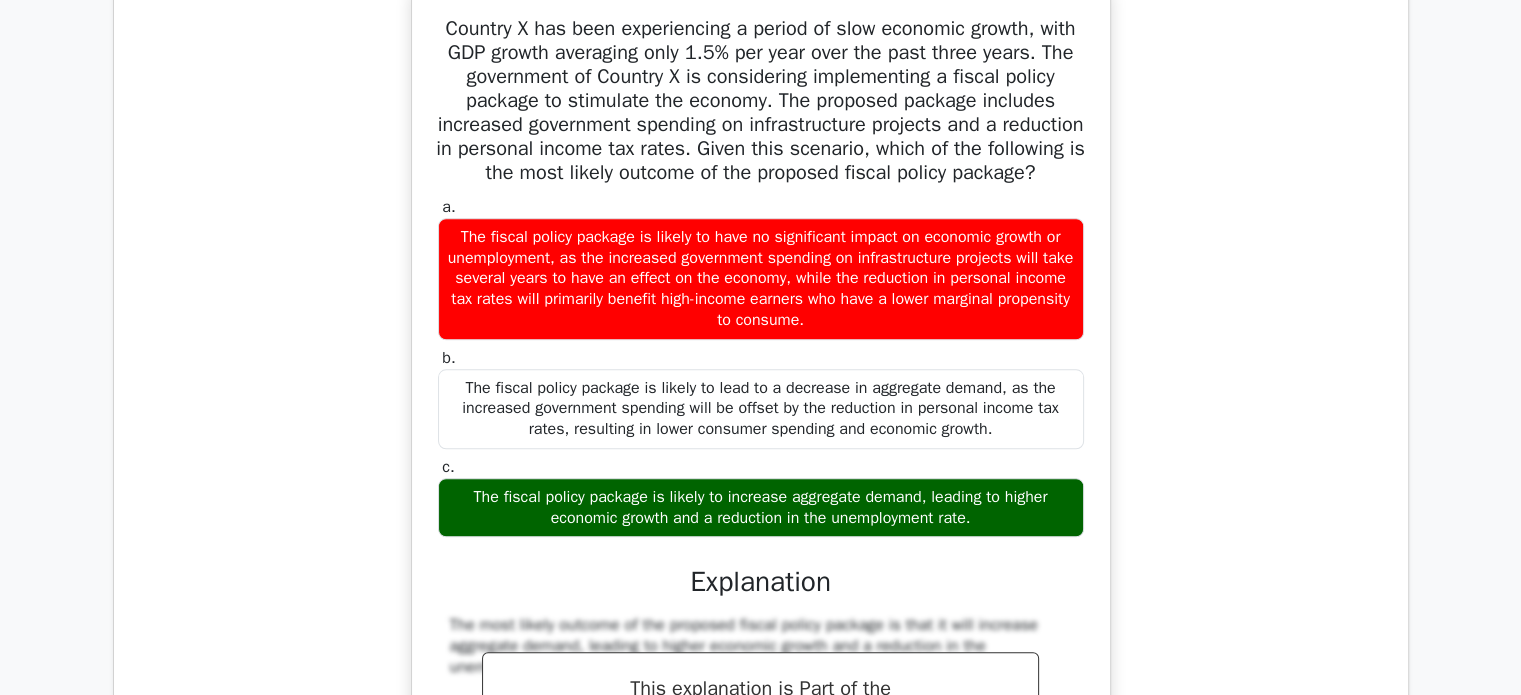 scroll, scrollTop: 9396, scrollLeft: 0, axis: vertical 